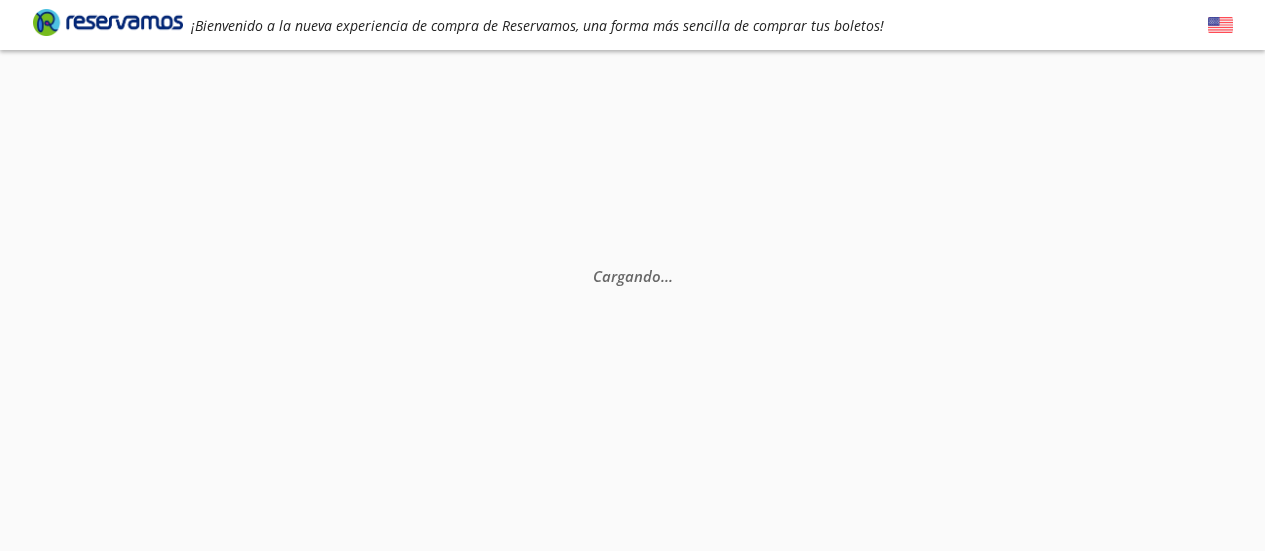 scroll, scrollTop: 0, scrollLeft: 0, axis: both 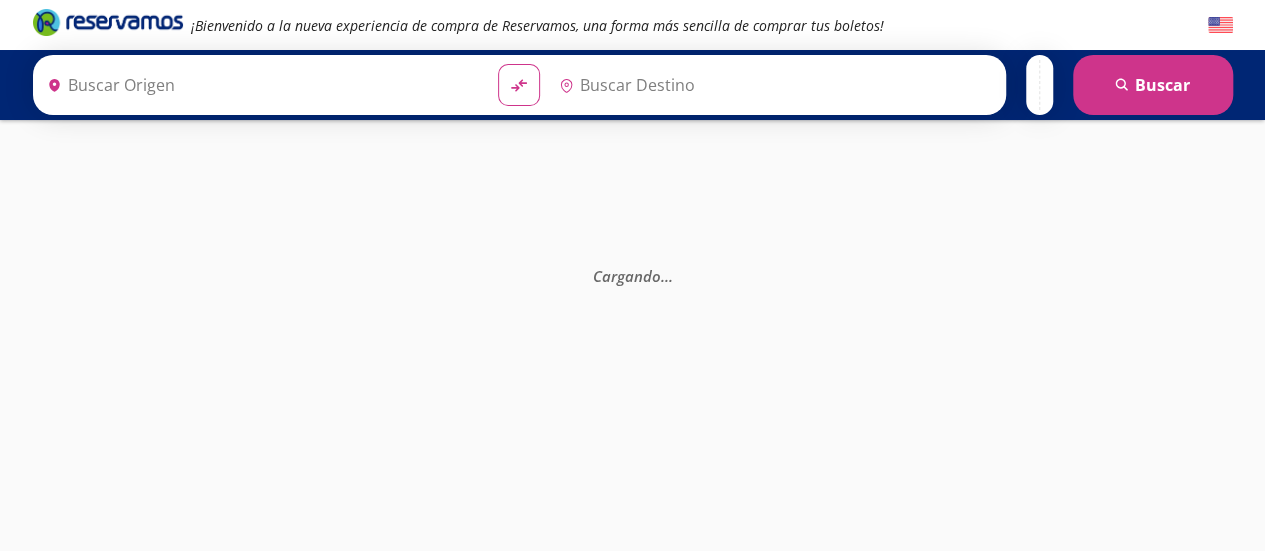 type on "[GEOGRAPHIC_DATA], [GEOGRAPHIC_DATA]" 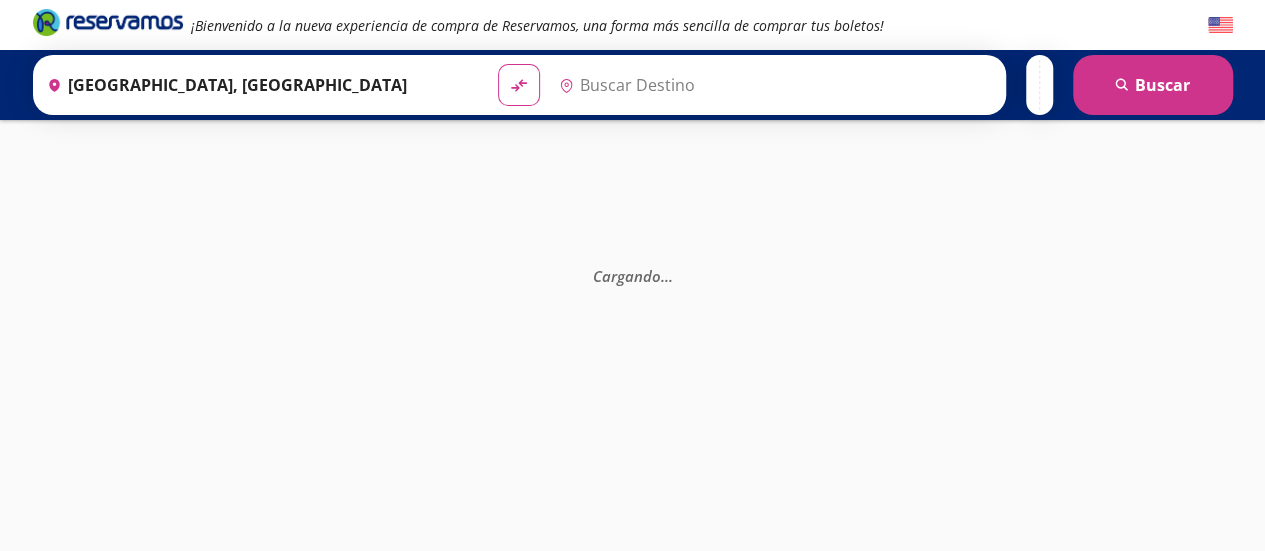 type on "[GEOGRAPHIC_DATA], [GEOGRAPHIC_DATA]" 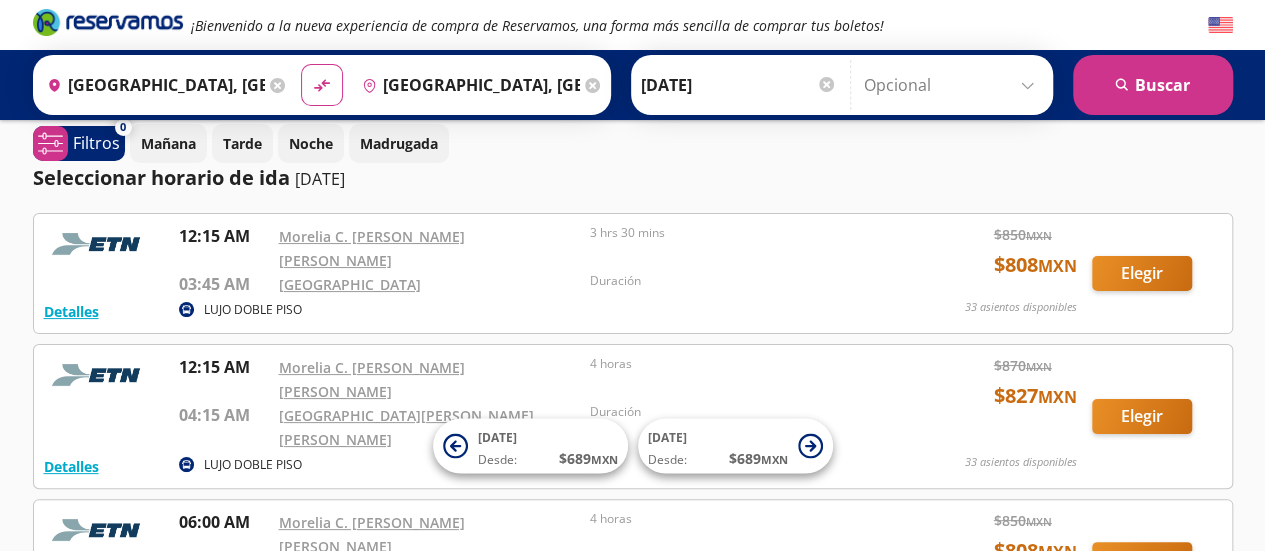 scroll, scrollTop: 0, scrollLeft: 0, axis: both 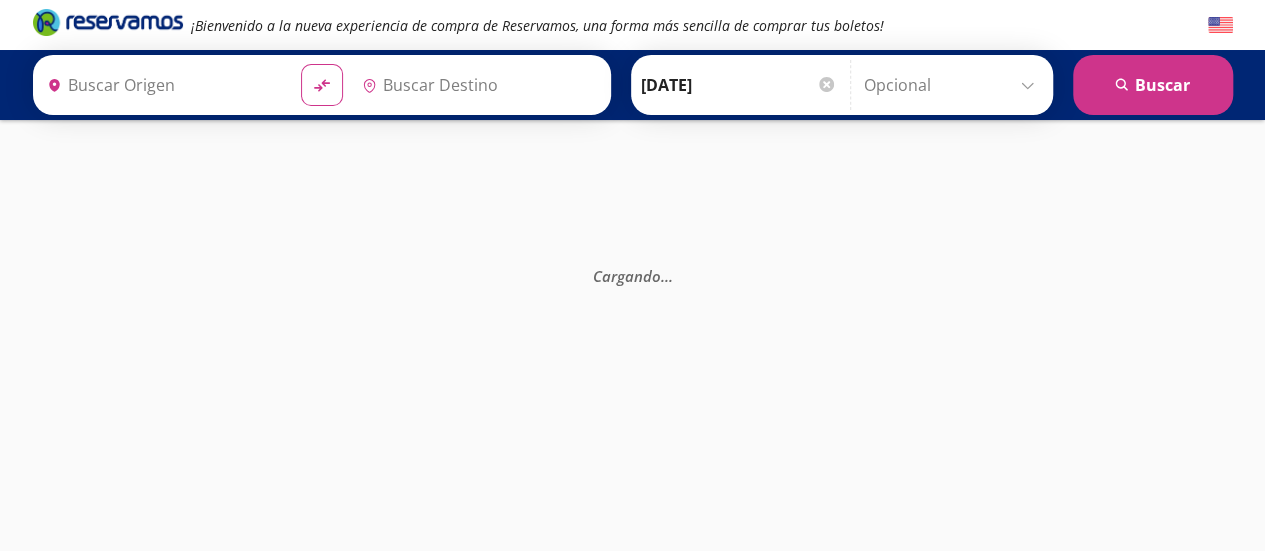type on "[GEOGRAPHIC_DATA], [GEOGRAPHIC_DATA]" 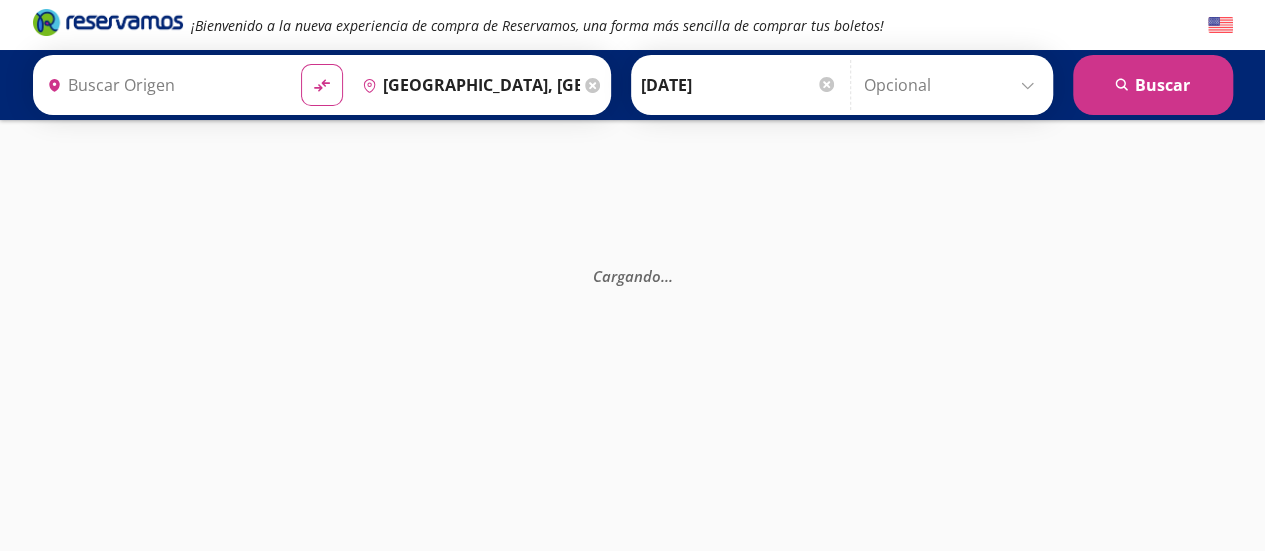 type on "[GEOGRAPHIC_DATA], [GEOGRAPHIC_DATA]" 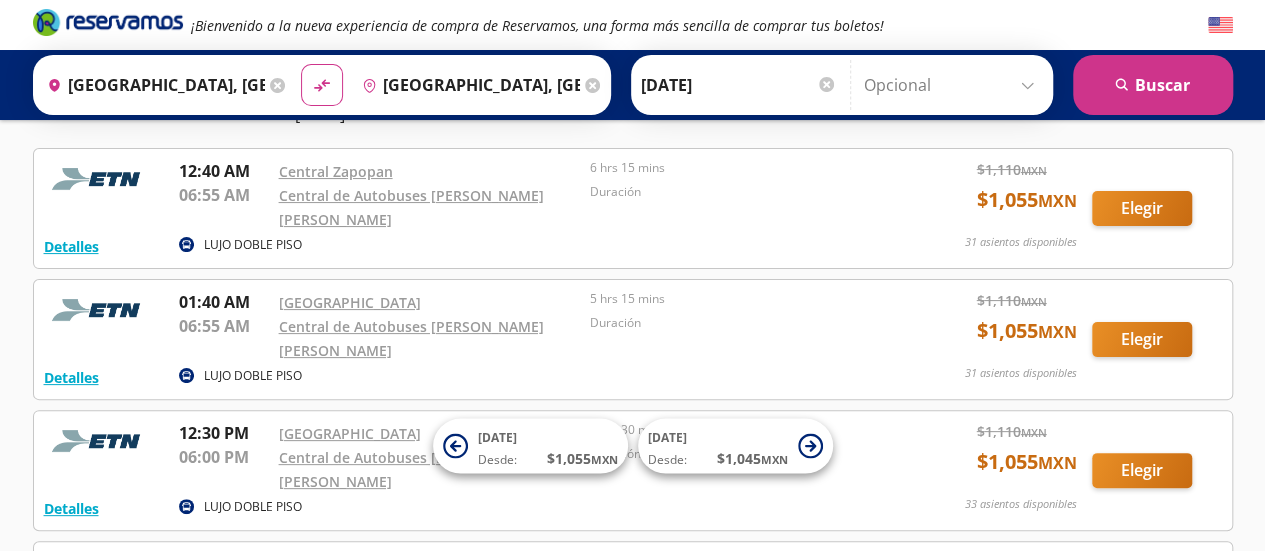 scroll, scrollTop: 100, scrollLeft: 0, axis: vertical 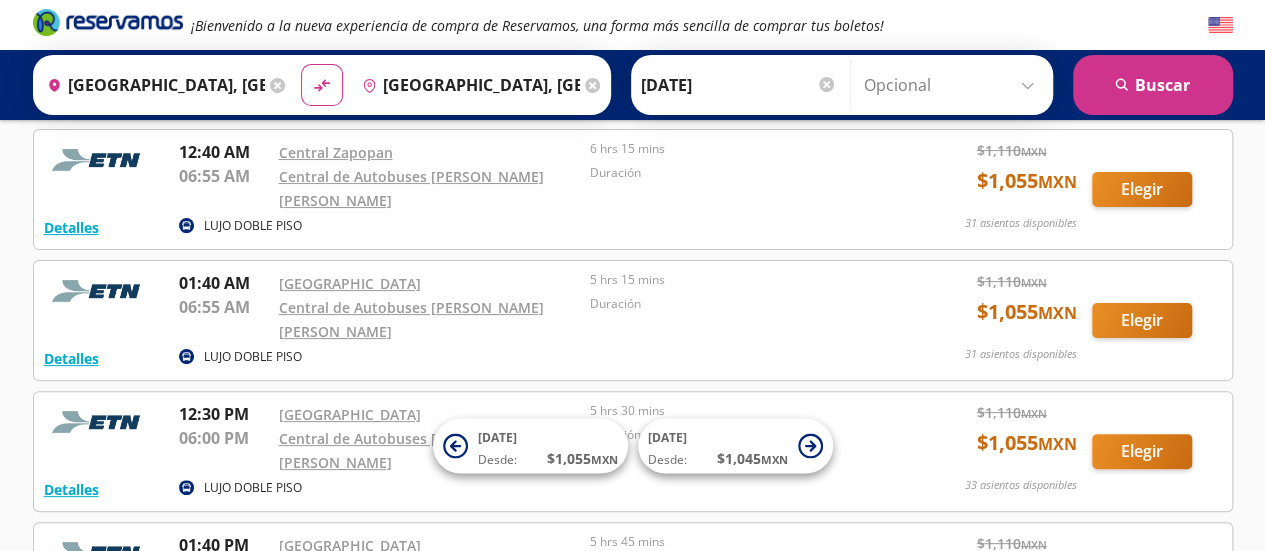 click on "Origen
heroicons:map-pin-20-solid
Guadalajara, Jalisco" at bounding box center [164, 85] 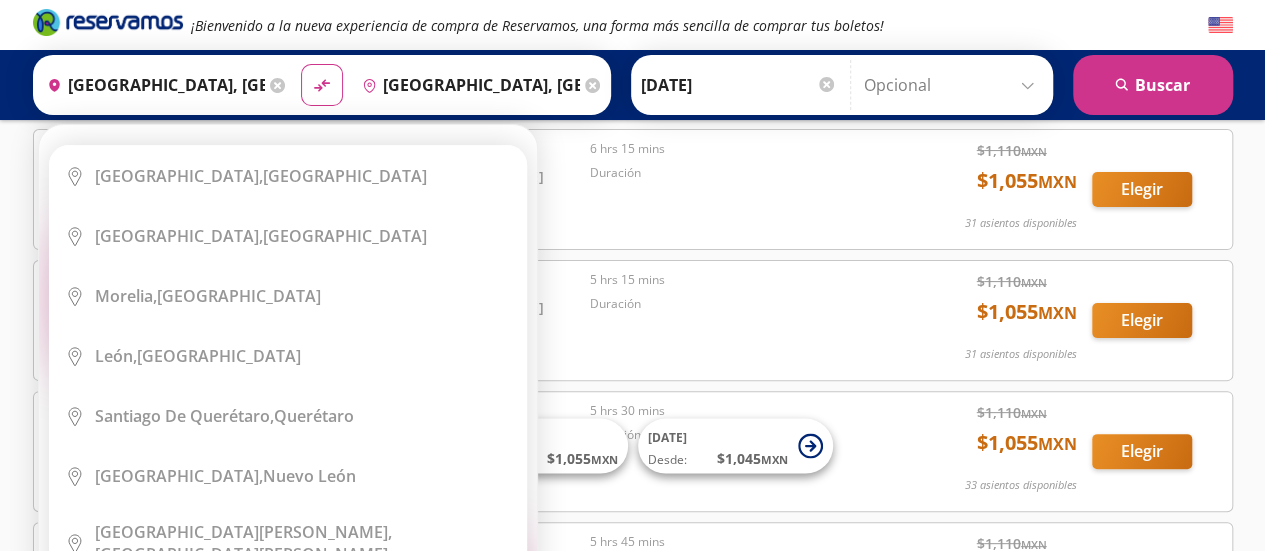 click 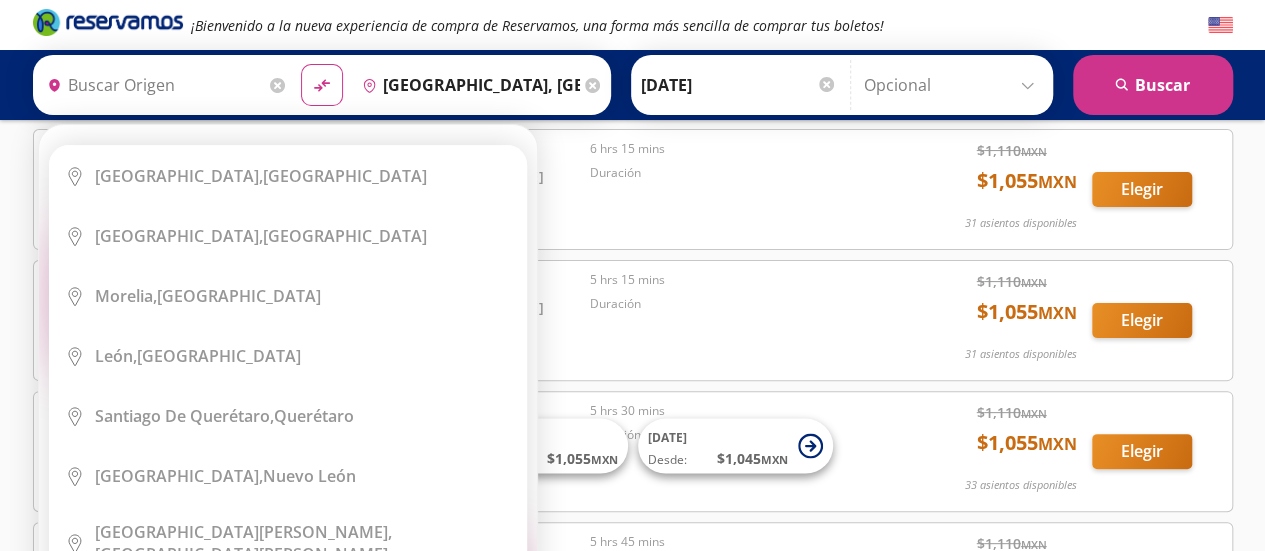 type 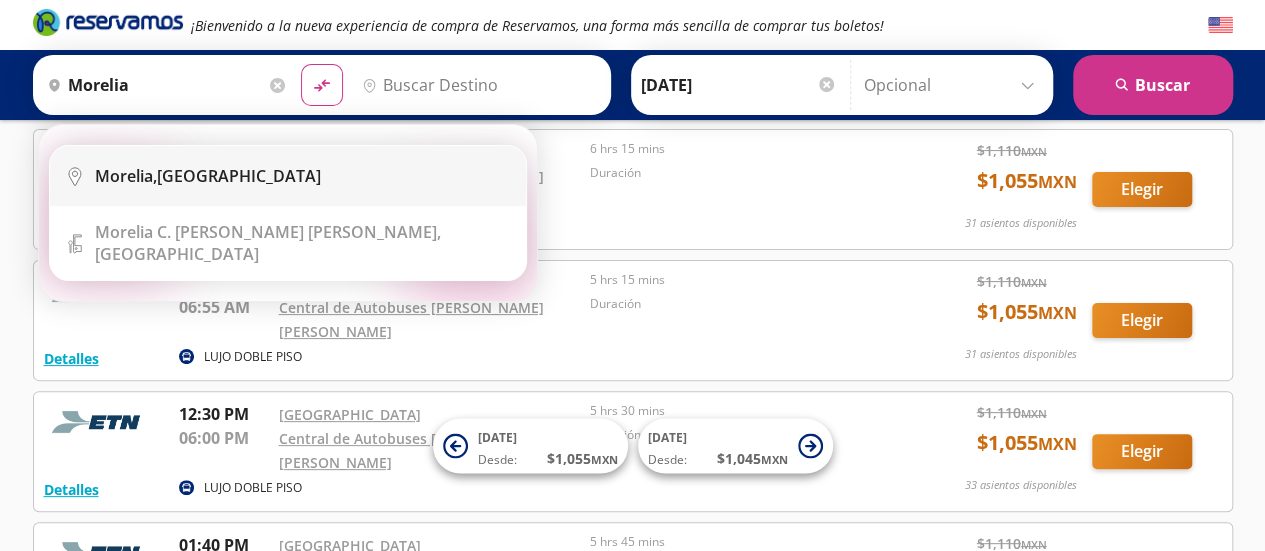 click on "City Icon
Morelia,  Michoacán" at bounding box center (288, 176) 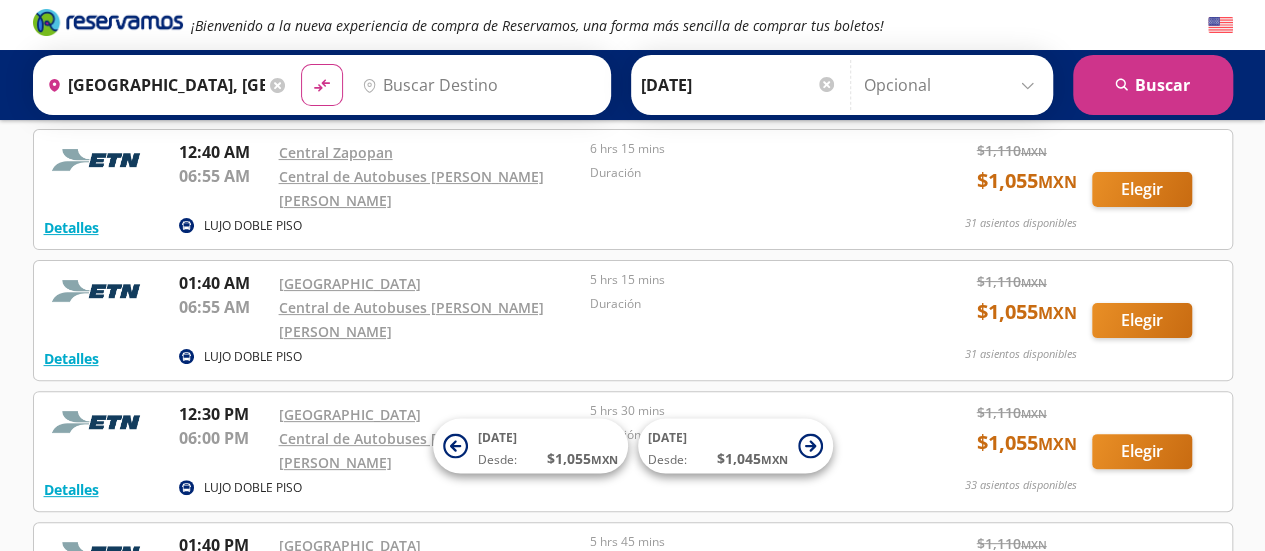 click on "Destino" at bounding box center (477, 85) 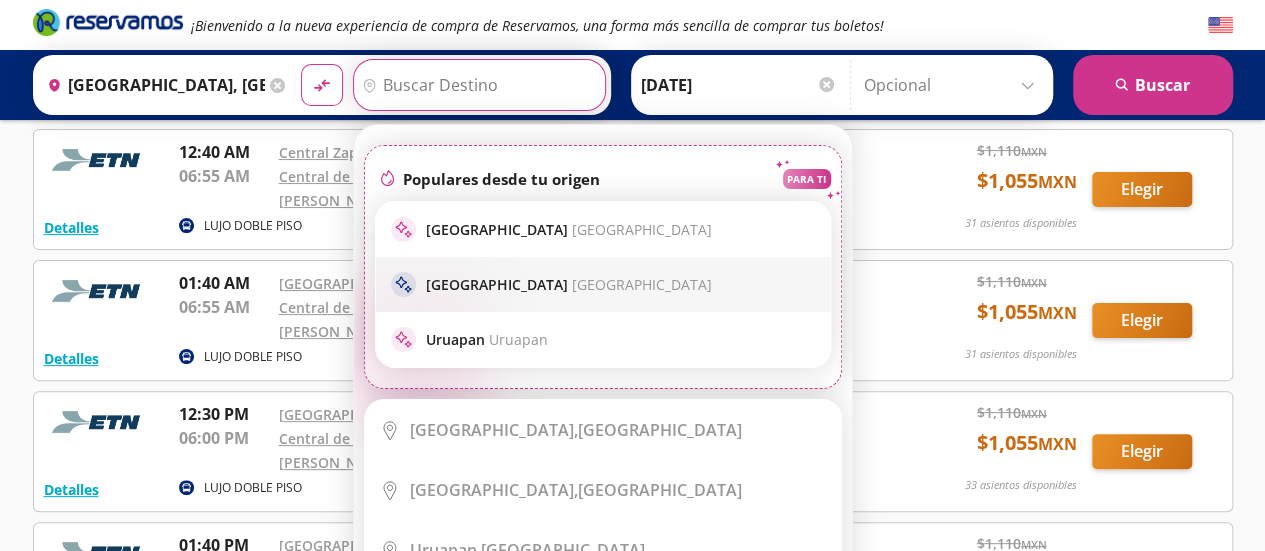 click on "sparkle
Guadalajara   Guadalajara" at bounding box center [603, 284] 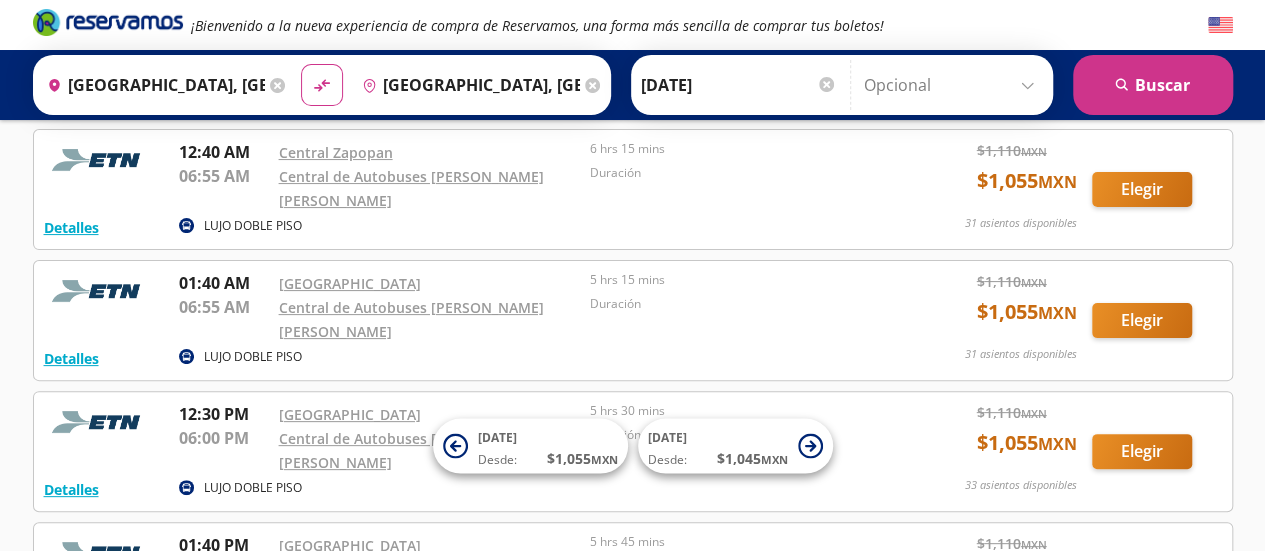 click on "14-Jul-25" at bounding box center (739, 85) 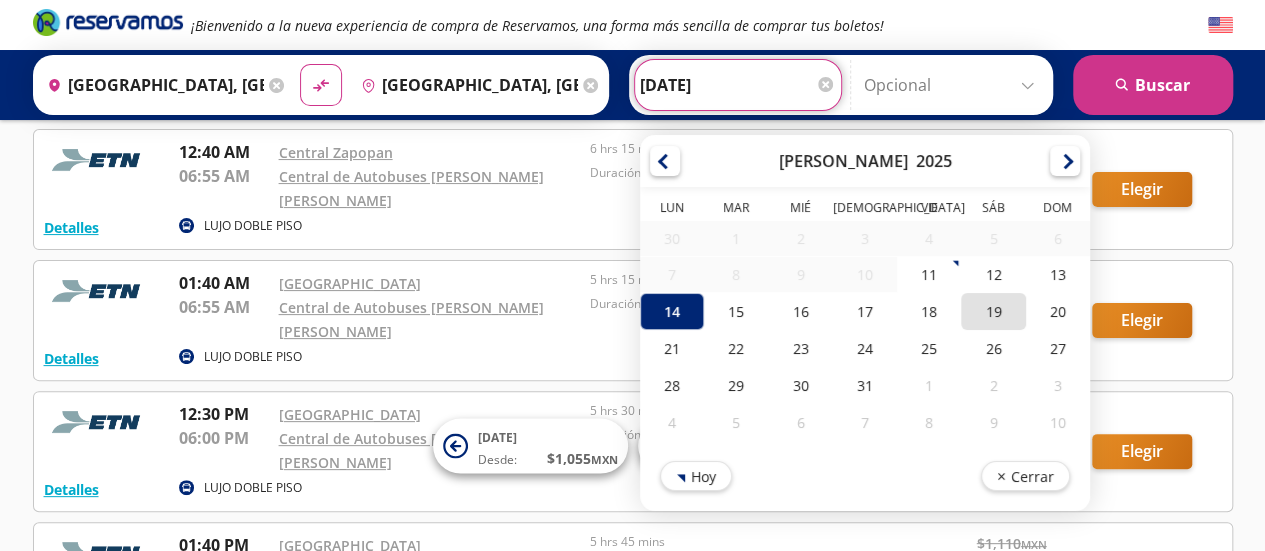click on "19" at bounding box center (993, 311) 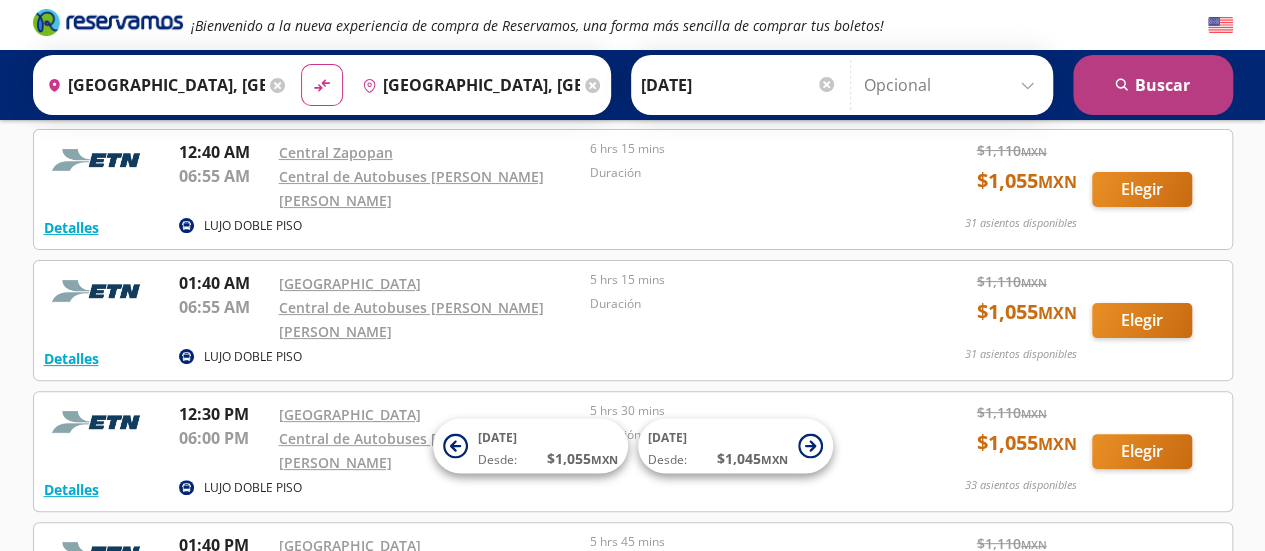 click on "search
Buscar" at bounding box center (1153, 85) 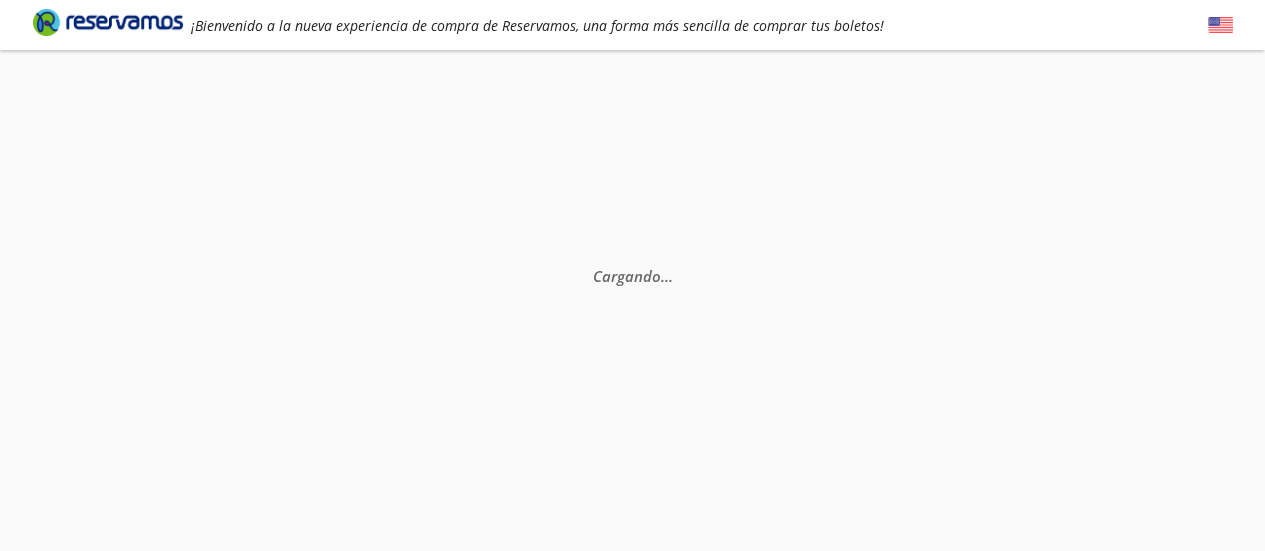 scroll, scrollTop: 0, scrollLeft: 0, axis: both 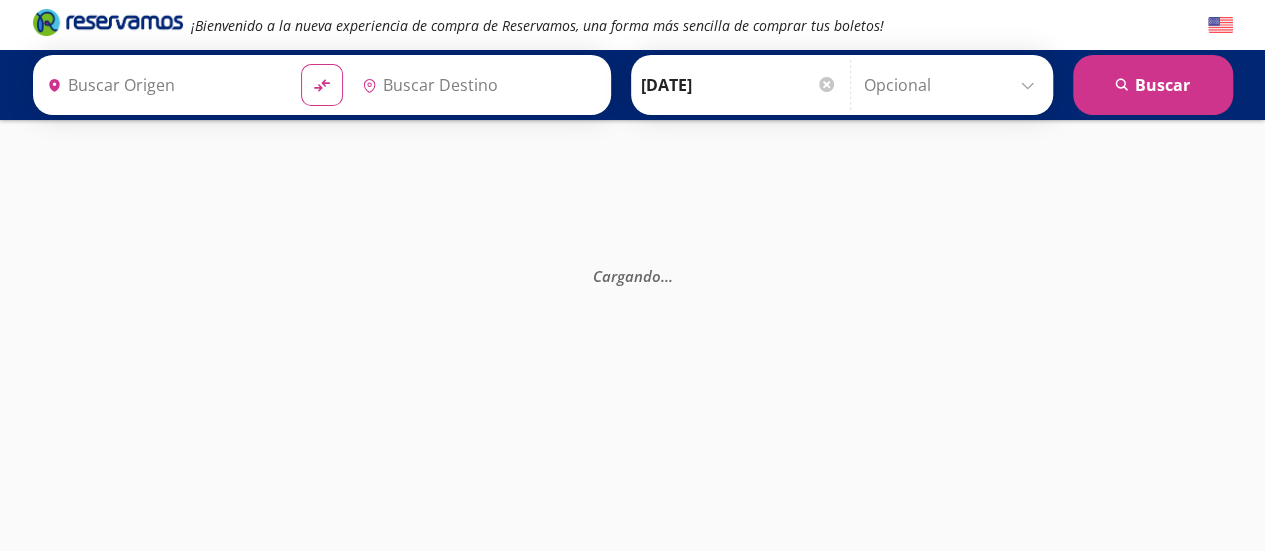 type on "[GEOGRAPHIC_DATA], [GEOGRAPHIC_DATA]" 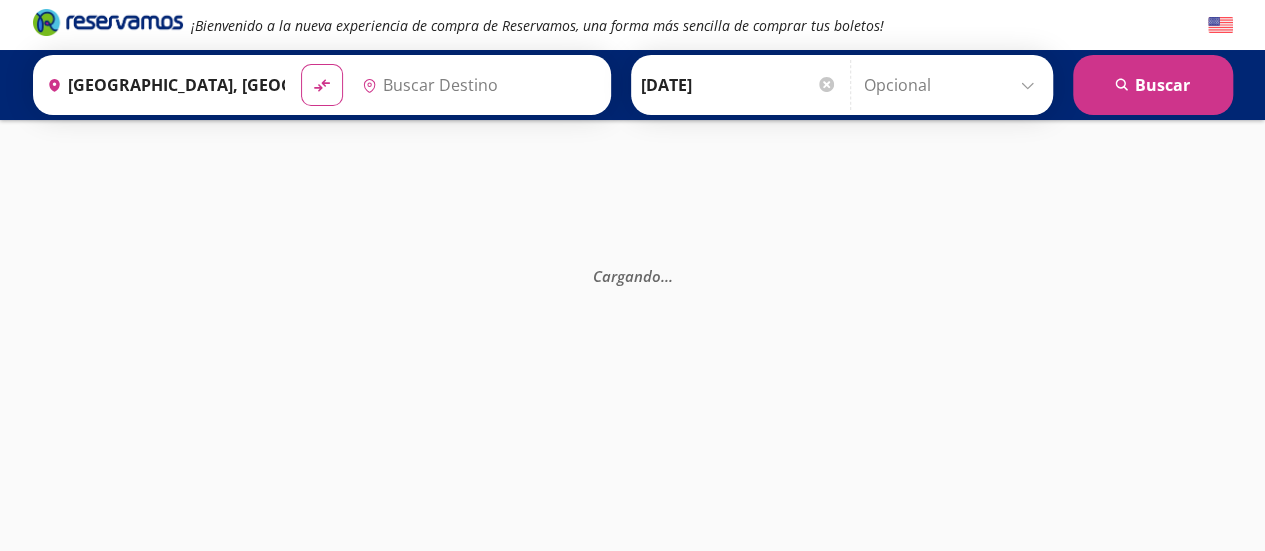 type on "[GEOGRAPHIC_DATA], [GEOGRAPHIC_DATA]" 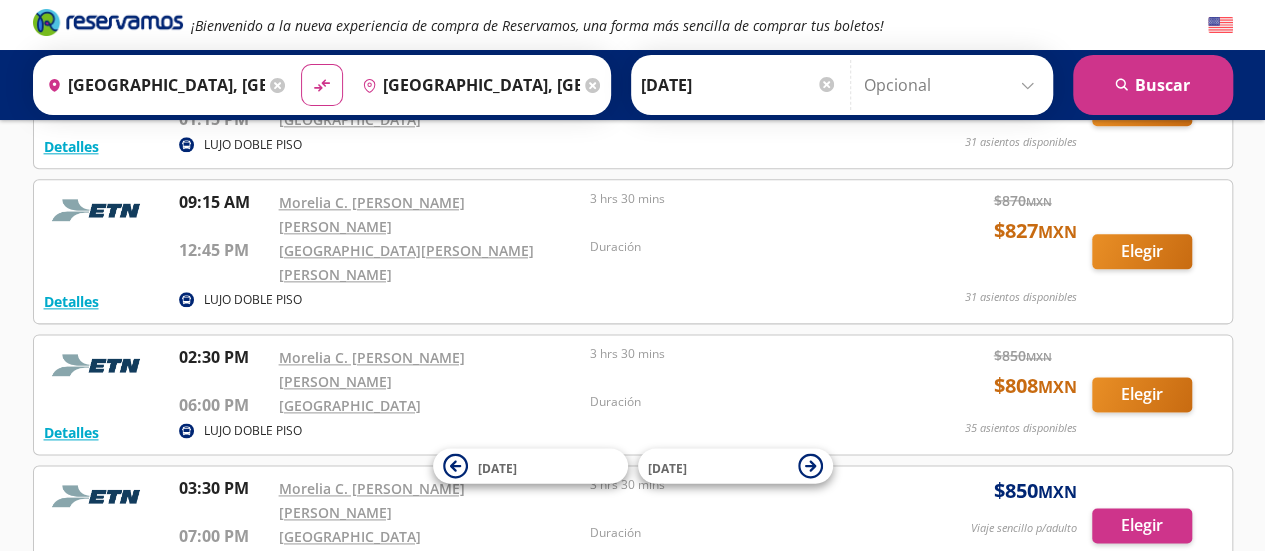 scroll, scrollTop: 1000, scrollLeft: 0, axis: vertical 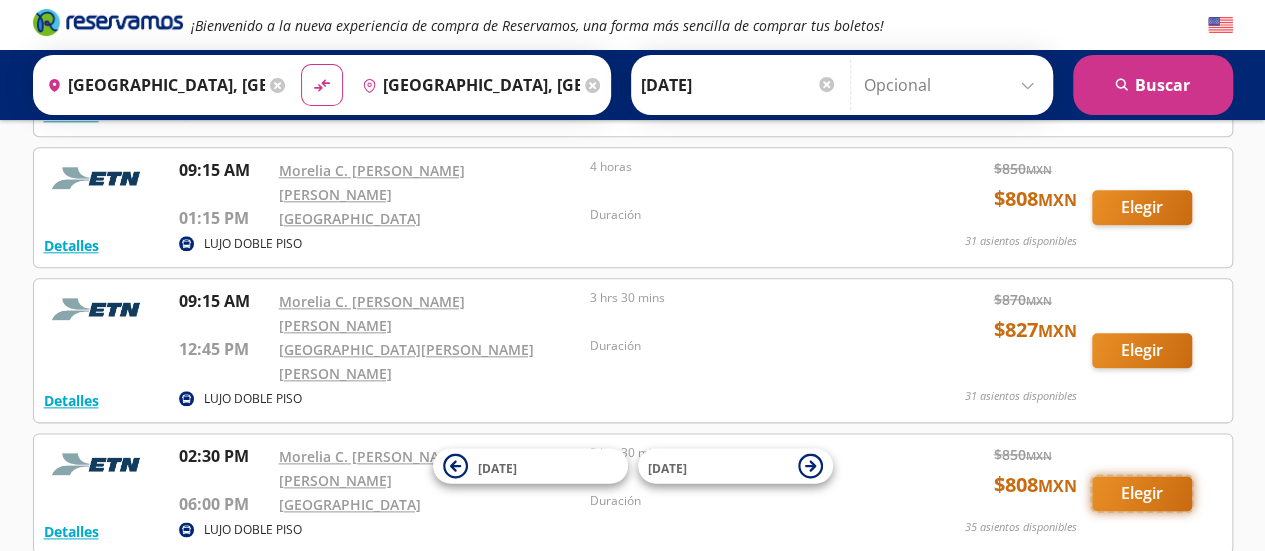 click on "Elegir" at bounding box center (1142, 493) 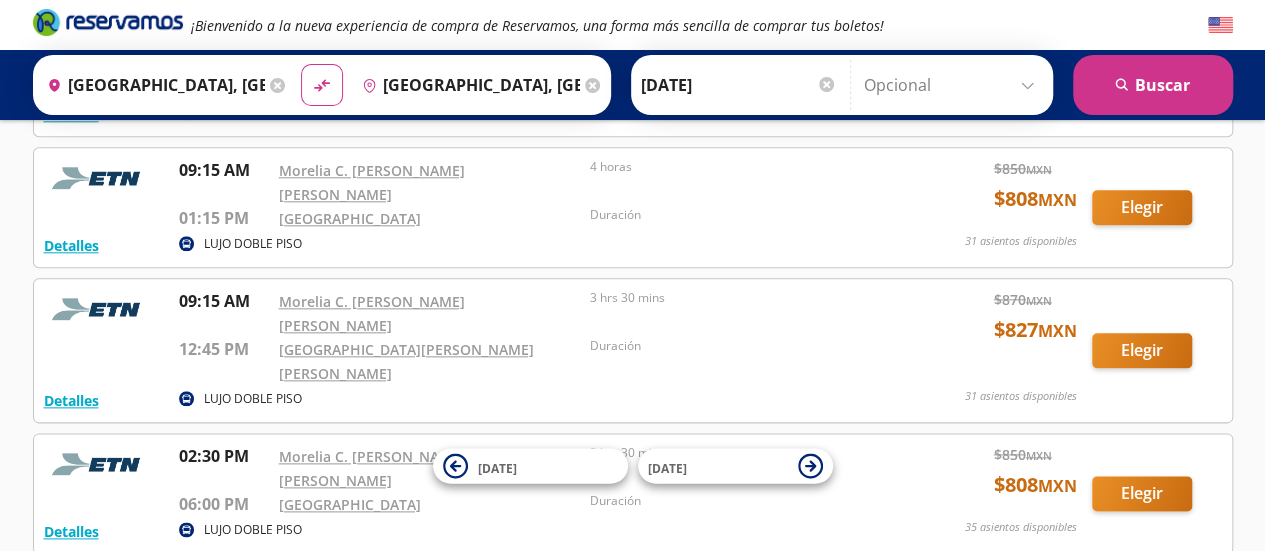scroll, scrollTop: 0, scrollLeft: 0, axis: both 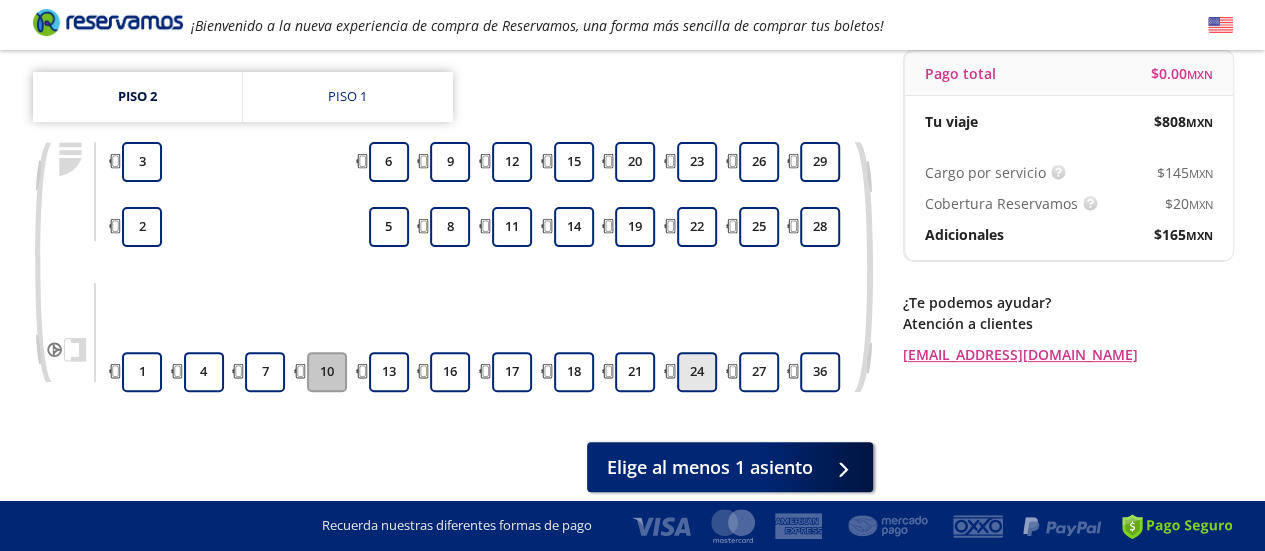 click on "24" at bounding box center [697, 372] 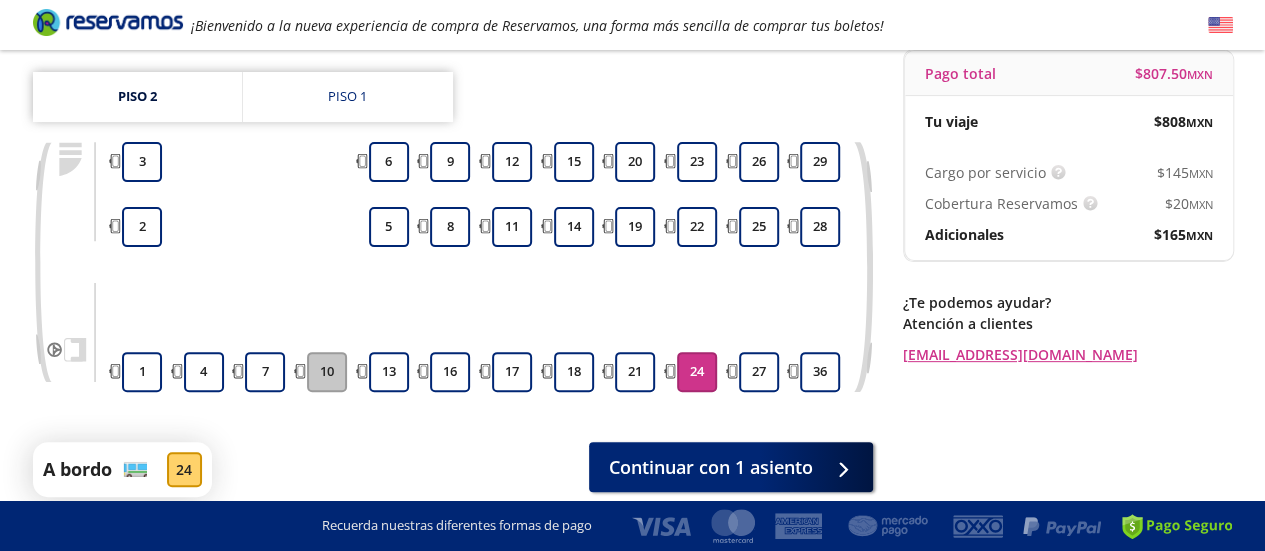scroll, scrollTop: 100, scrollLeft: 0, axis: vertical 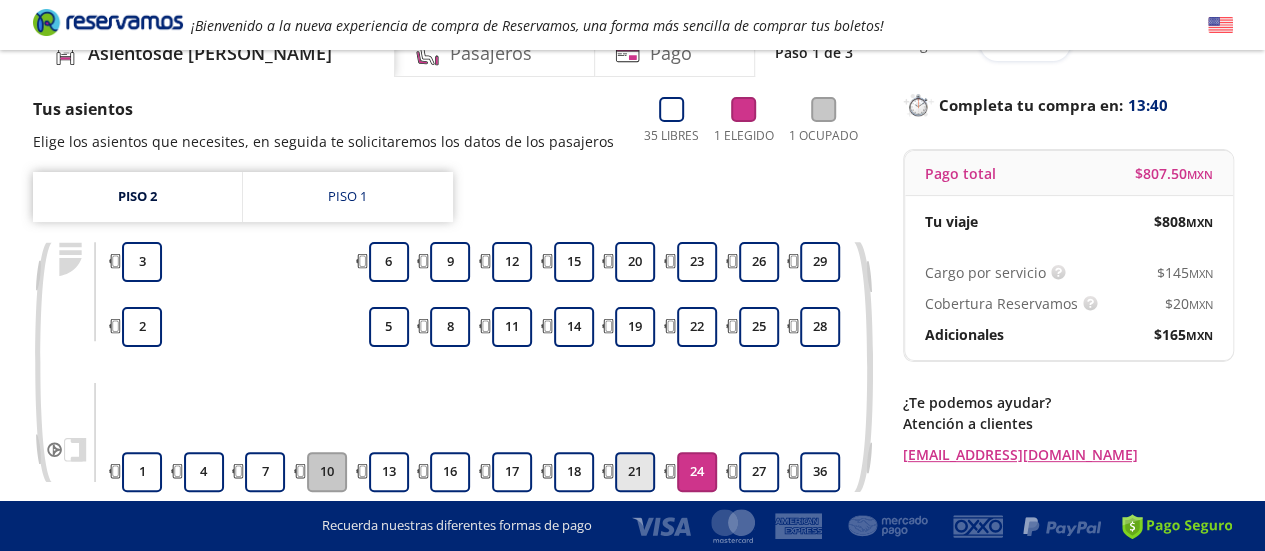 click on "21" at bounding box center (635, 472) 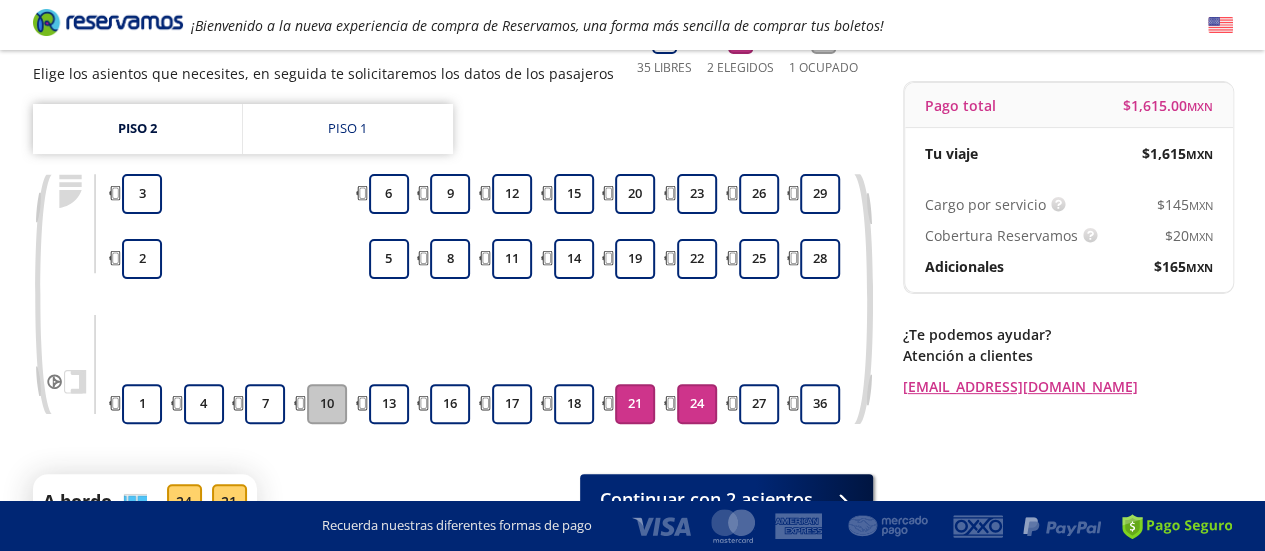 scroll, scrollTop: 200, scrollLeft: 0, axis: vertical 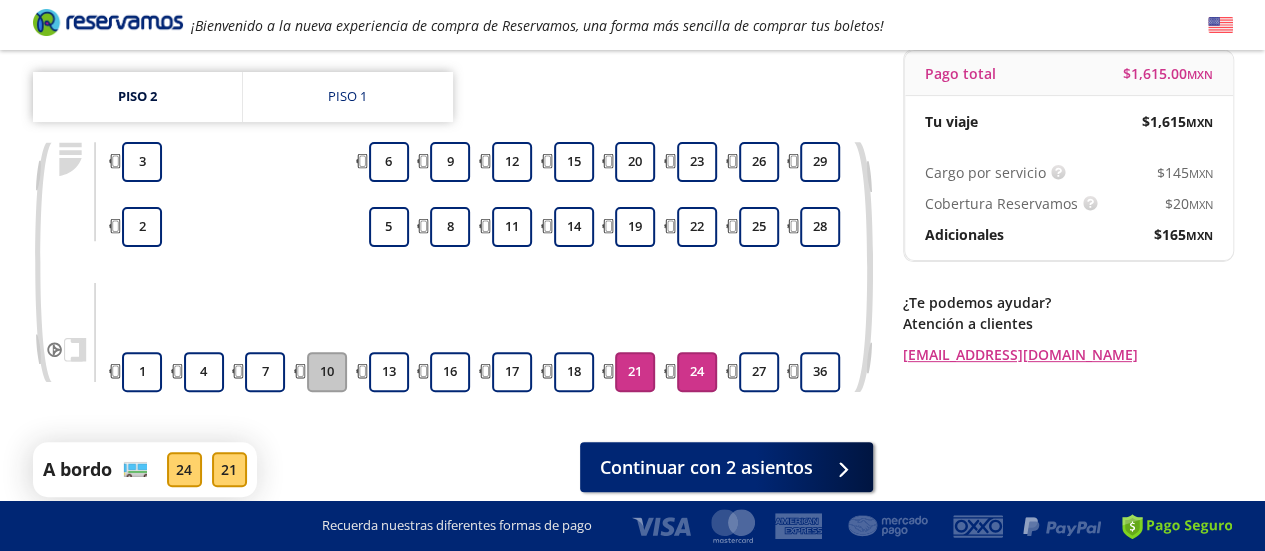 click on "24" at bounding box center (697, 372) 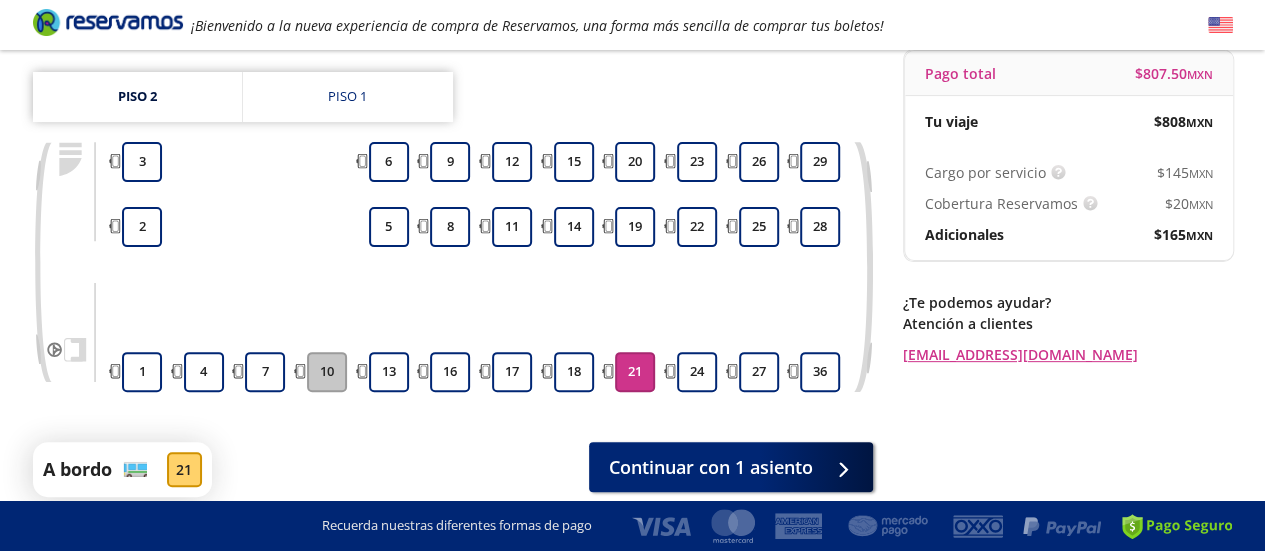 click on "21" at bounding box center (635, 372) 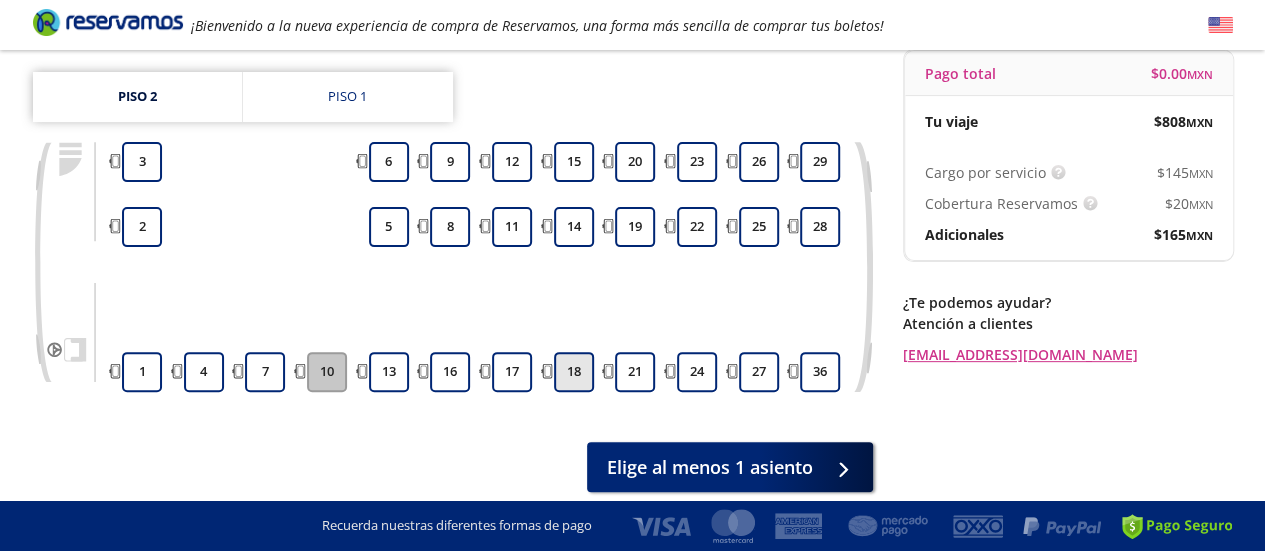 click on "18" at bounding box center [574, 372] 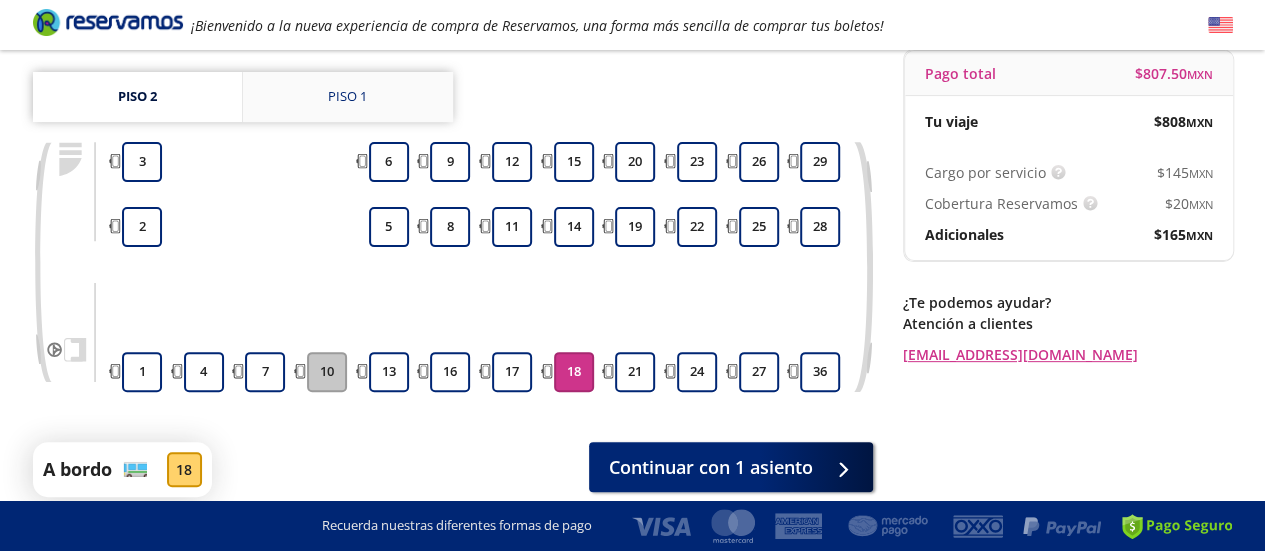 click on "Piso 1" at bounding box center [347, 97] 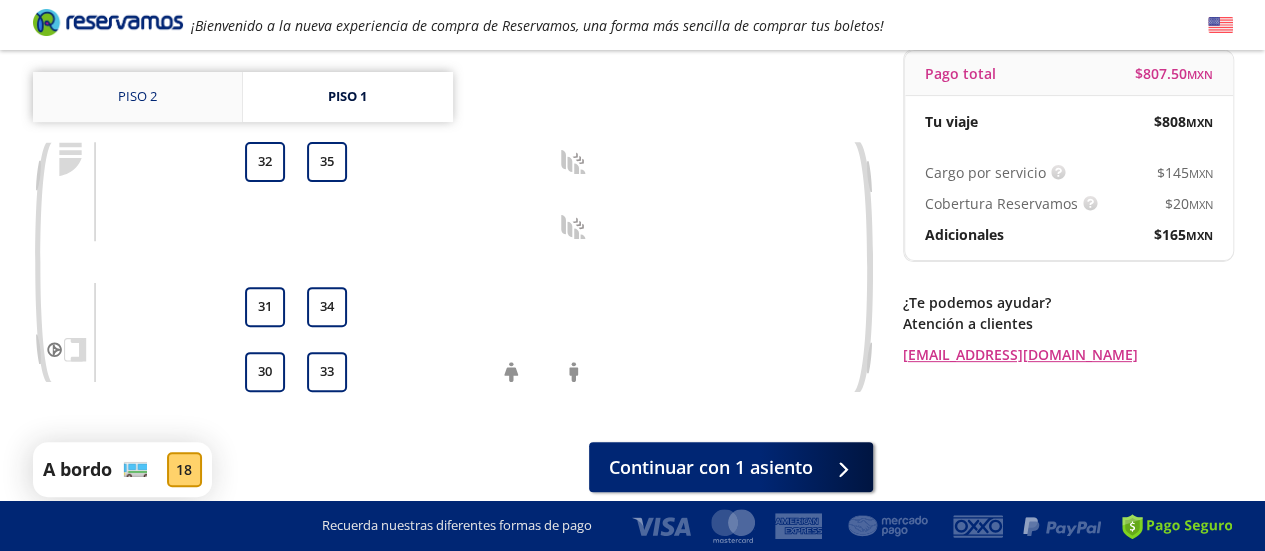 click on "Piso 2" at bounding box center [137, 97] 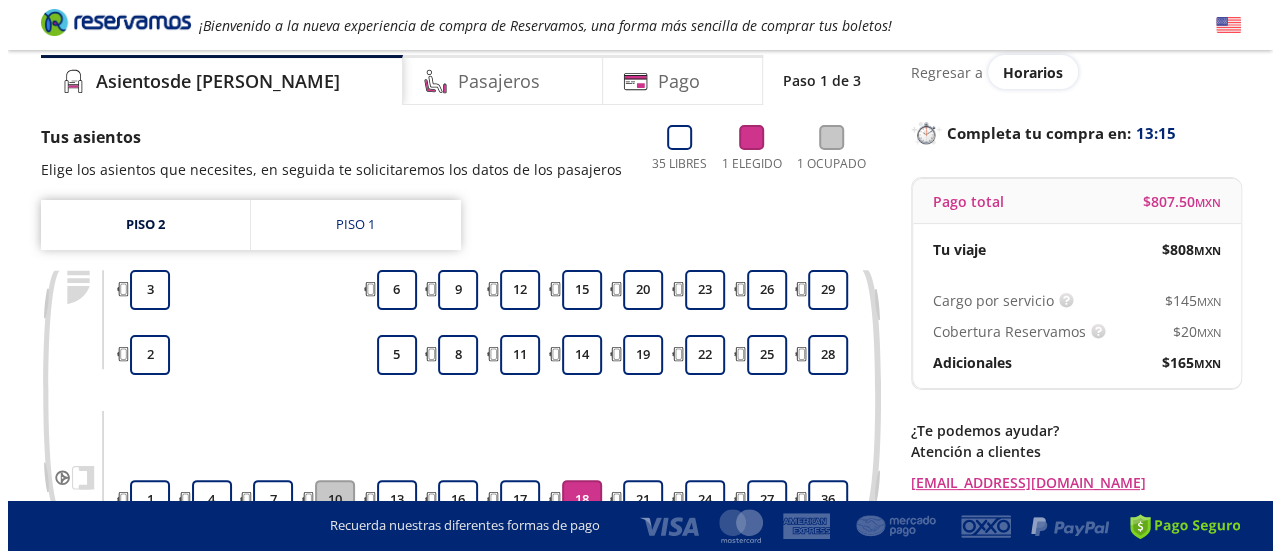 scroll, scrollTop: 0, scrollLeft: 0, axis: both 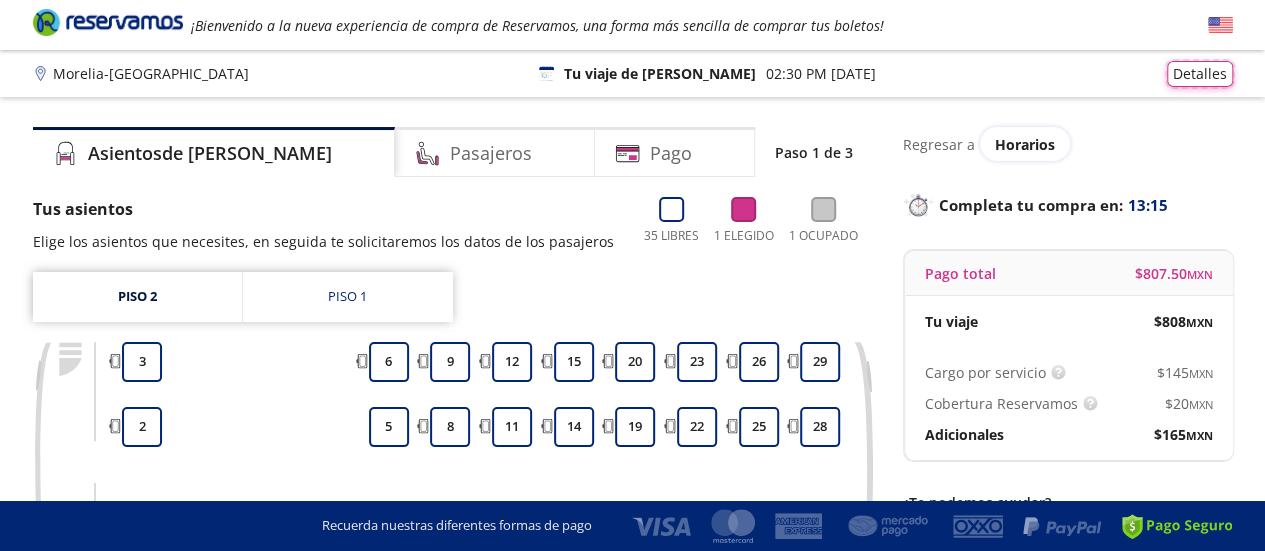click on "Detalles" at bounding box center [1200, 74] 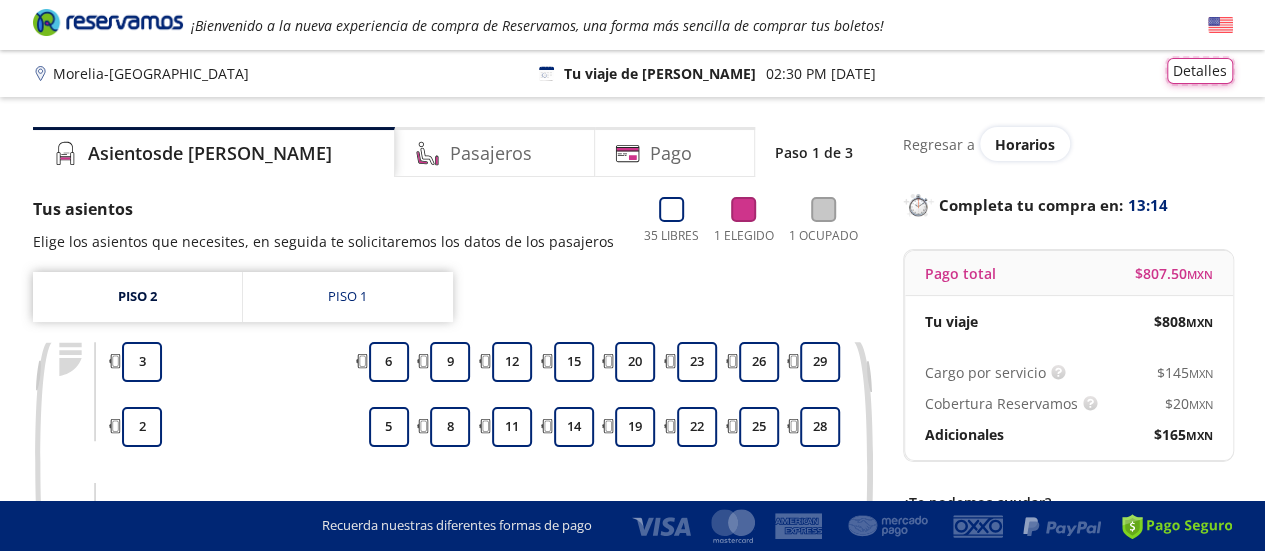 click on "Detalles" at bounding box center (1200, 71) 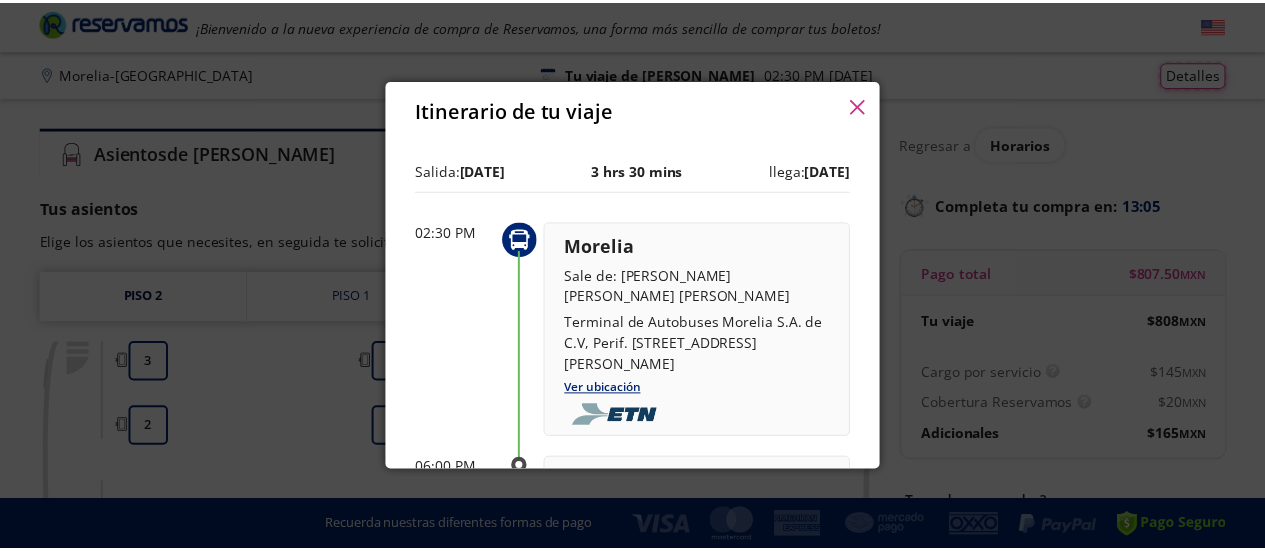 scroll, scrollTop: 200, scrollLeft: 0, axis: vertical 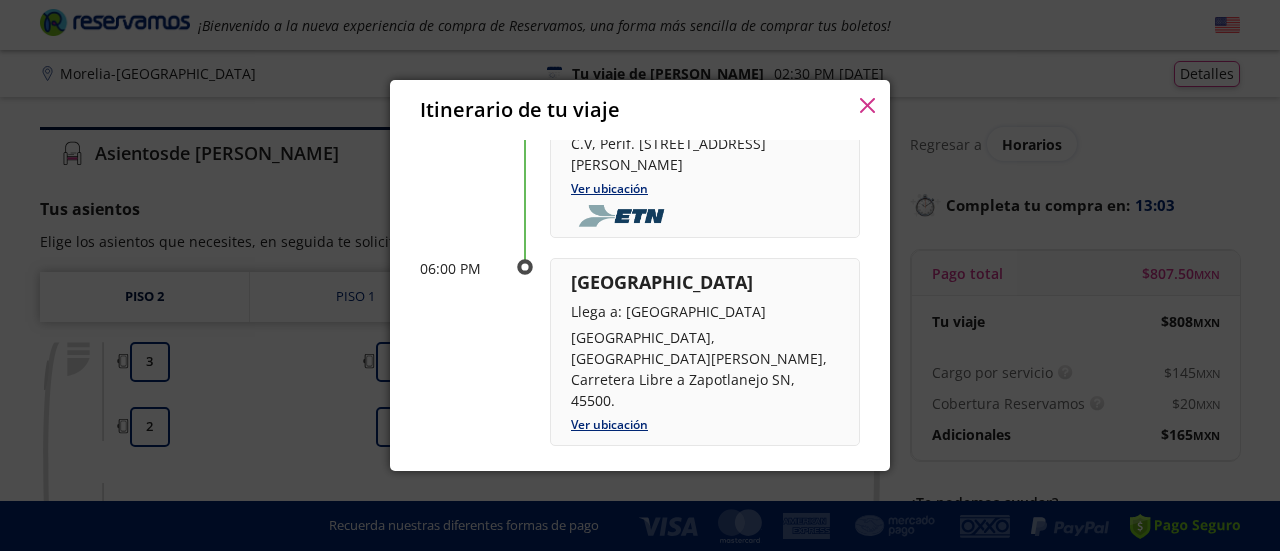 click 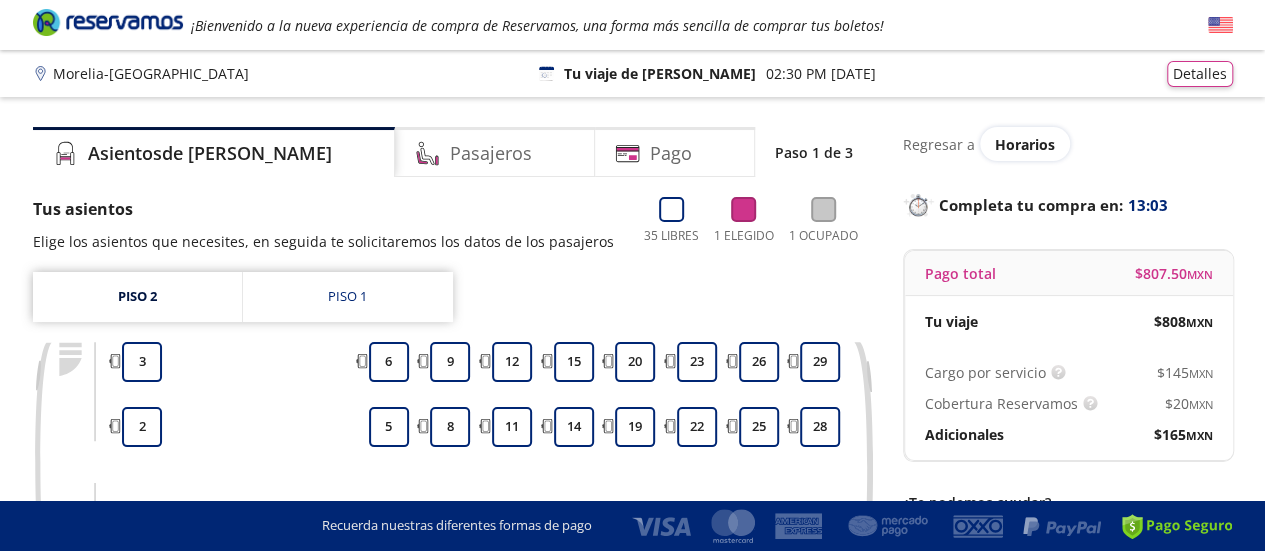 scroll, scrollTop: 286, scrollLeft: 0, axis: vertical 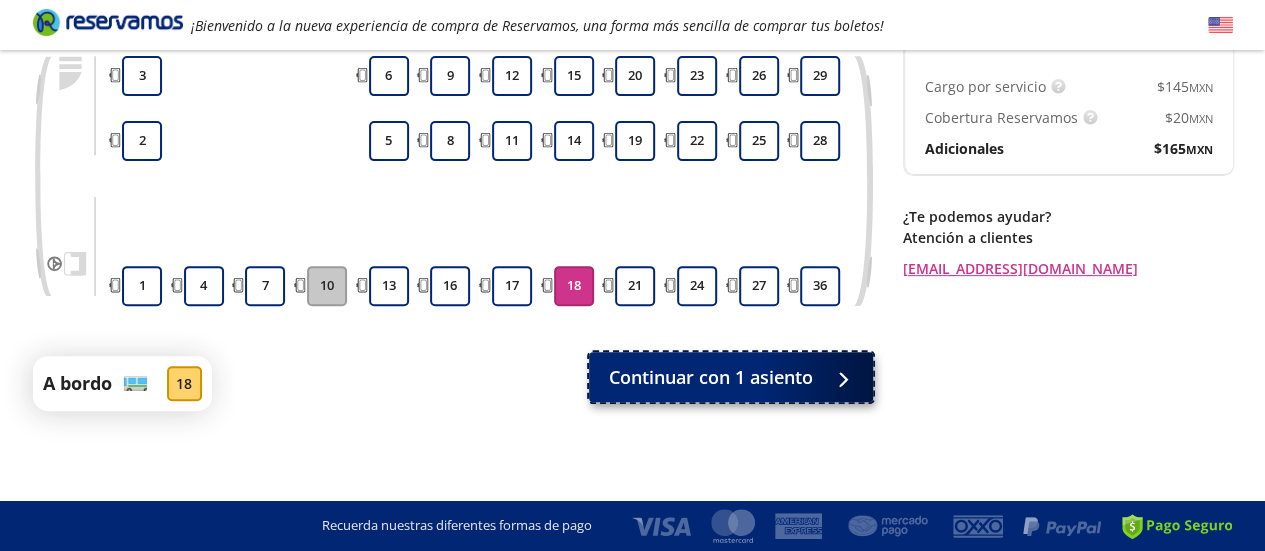 click on "Continuar con 1 asiento" at bounding box center (711, 377) 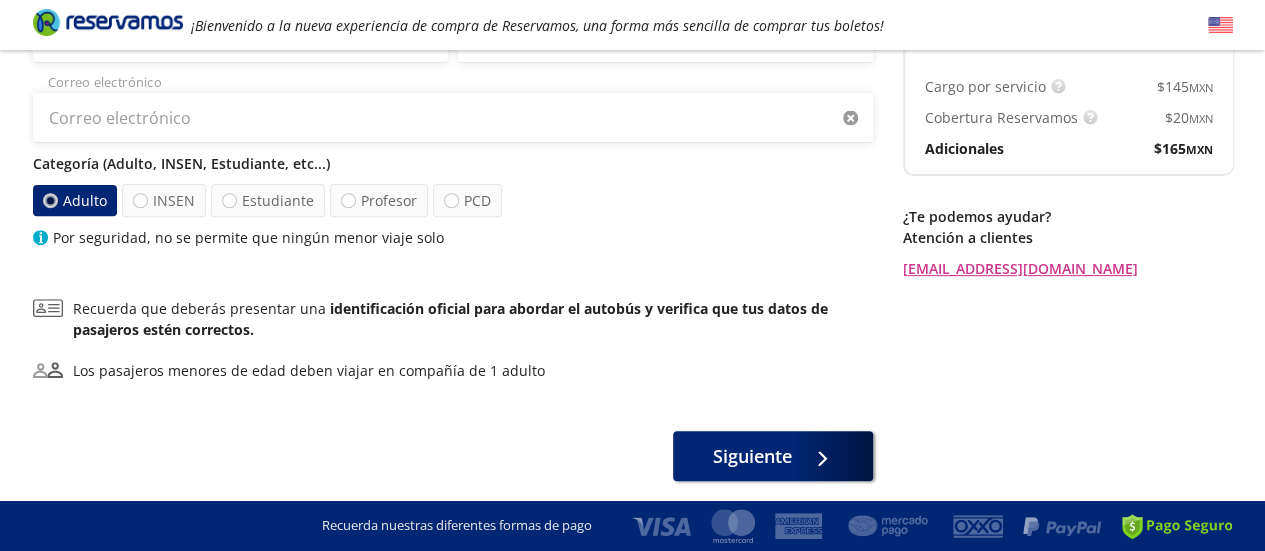 scroll, scrollTop: 0, scrollLeft: 0, axis: both 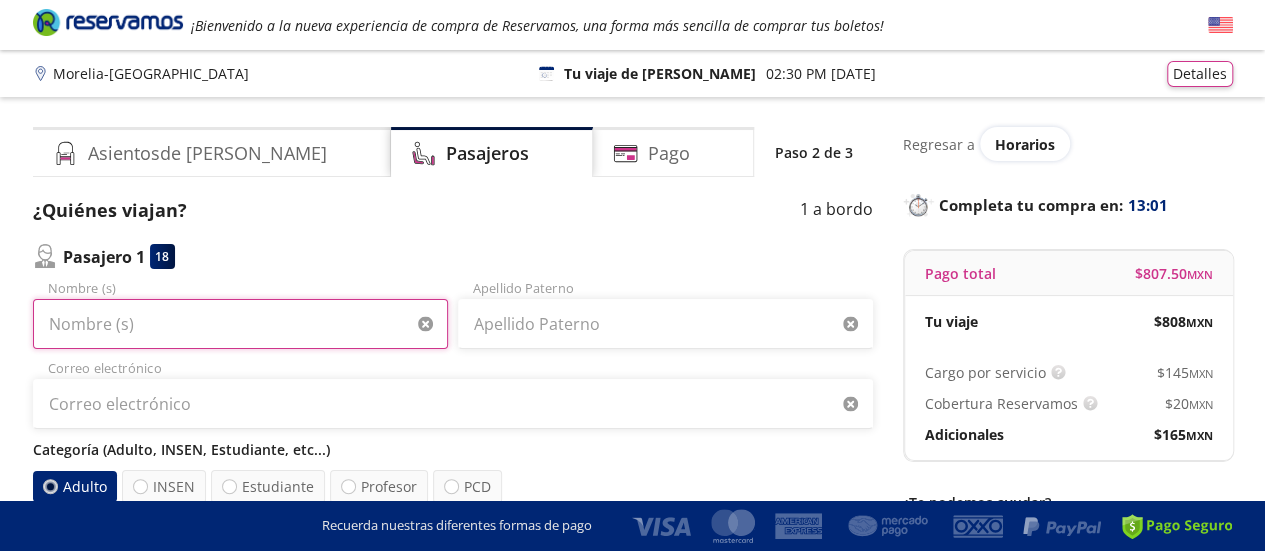 click on "Nombre (s)" at bounding box center [240, 324] 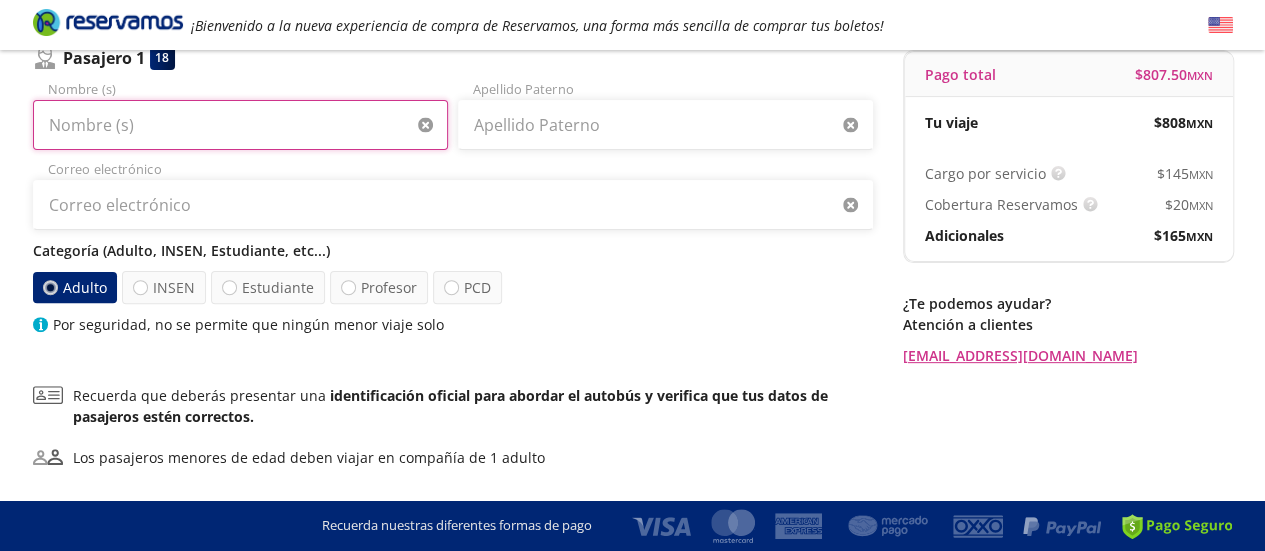 scroll, scrollTop: 200, scrollLeft: 0, axis: vertical 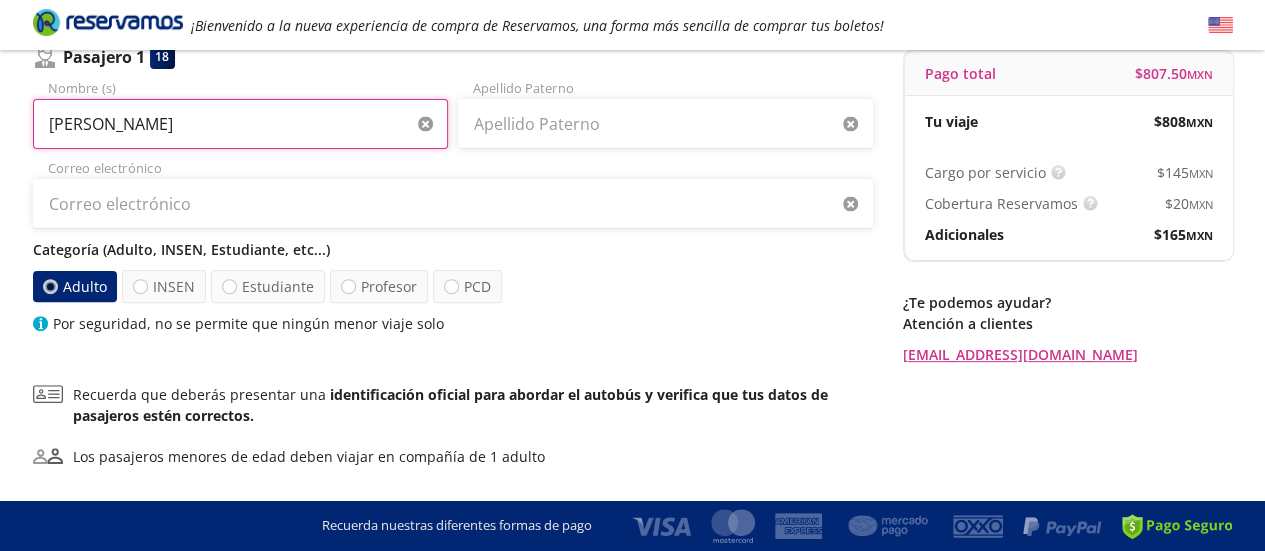 type on "Arturo Alberto" 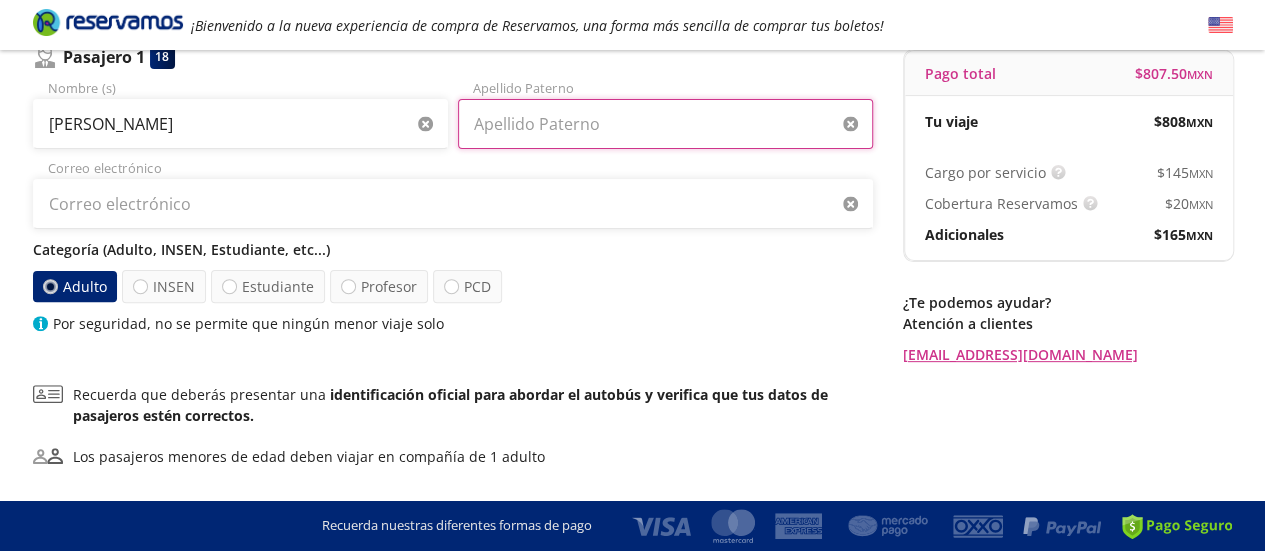 click on "Apellido Paterno" at bounding box center [665, 124] 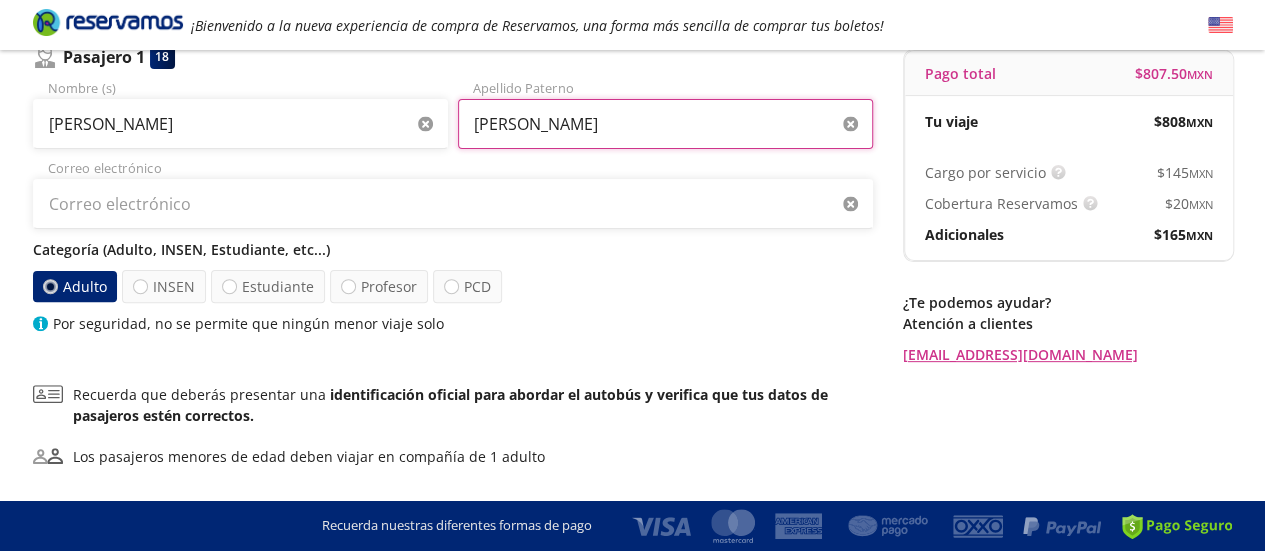 type on "Hernández Medina" 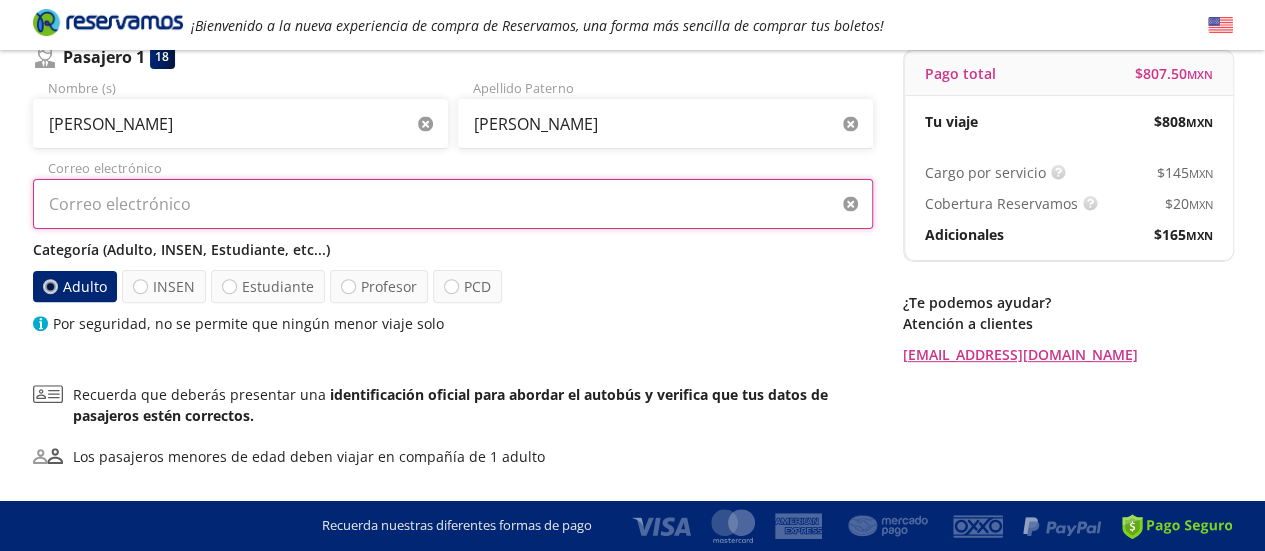 click on "Correo electrónico" at bounding box center [453, 204] 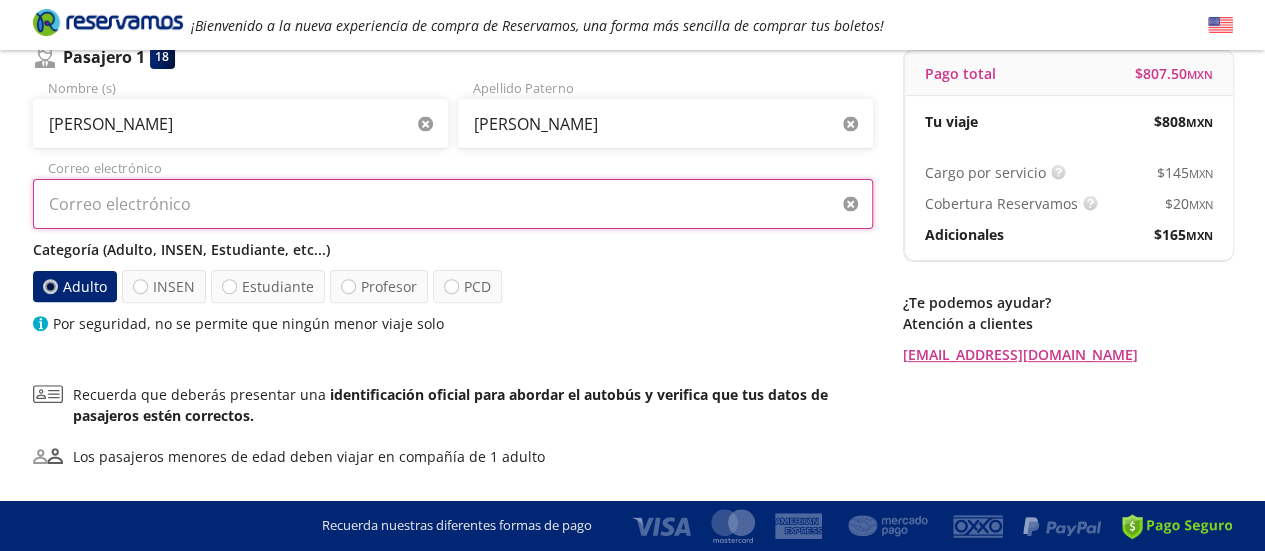 type on "Alexa.I.Gonzalez@tec.mx" 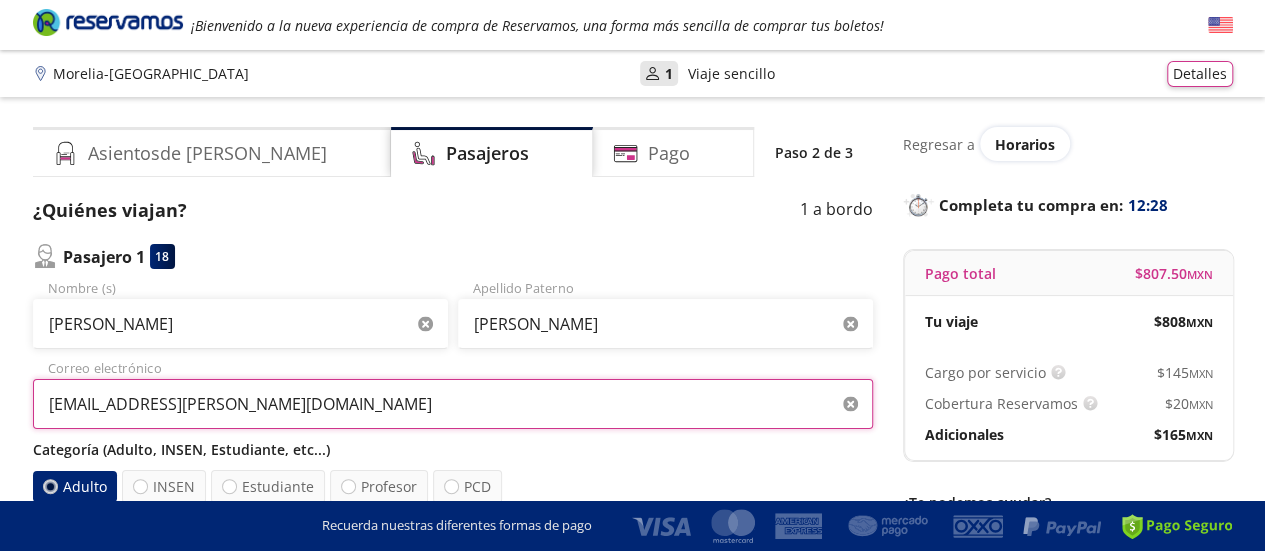 scroll, scrollTop: 355, scrollLeft: 0, axis: vertical 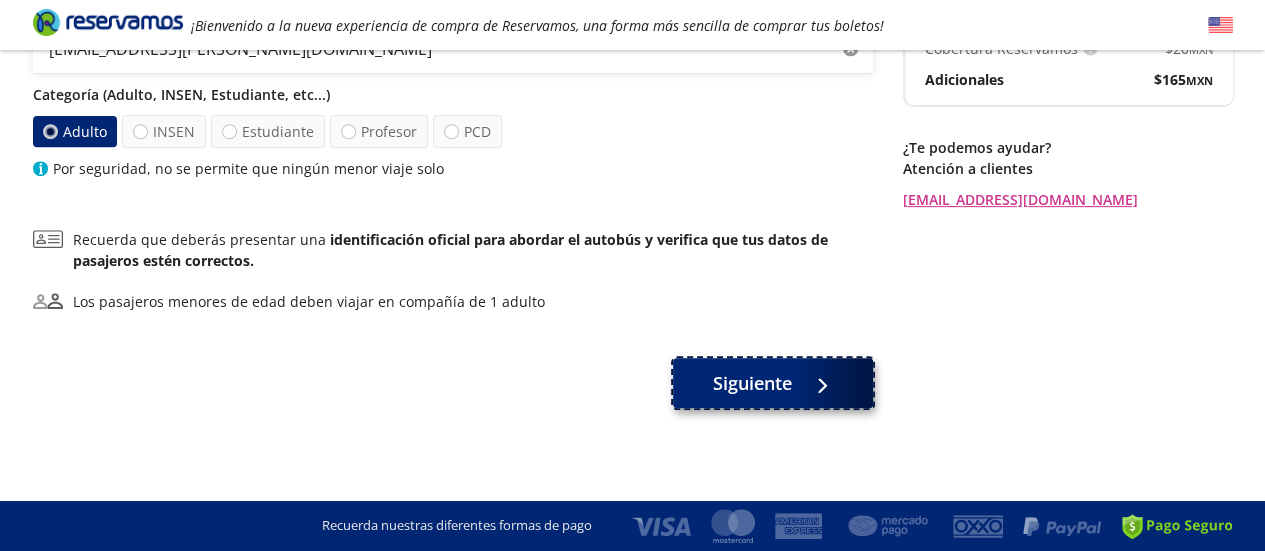 click on "Siguiente" at bounding box center [752, 383] 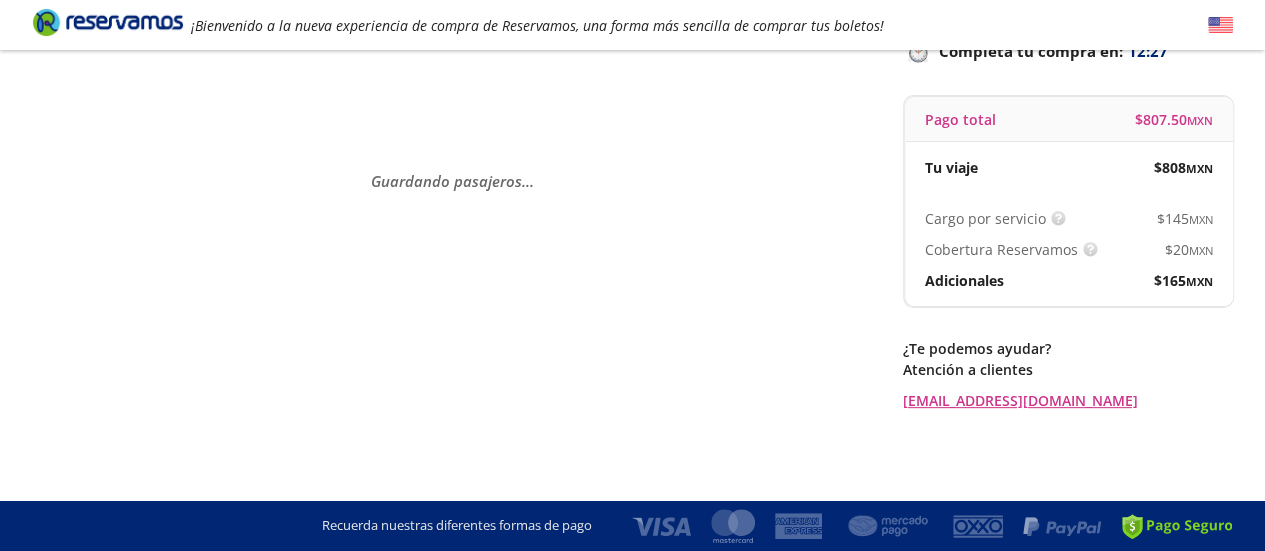 scroll, scrollTop: 0, scrollLeft: 0, axis: both 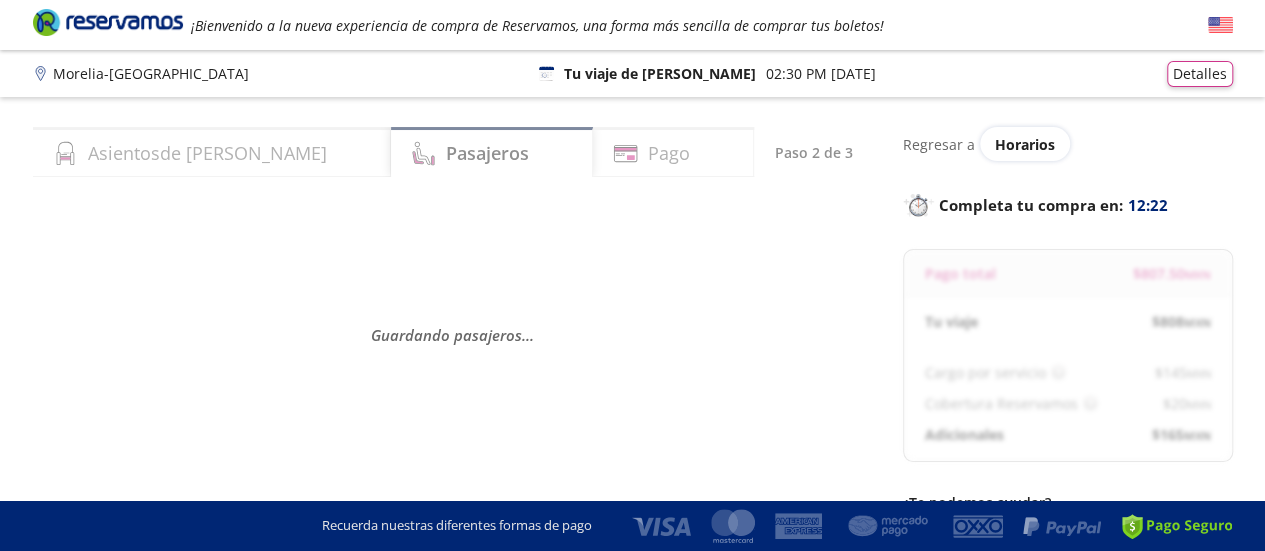 select on "MX" 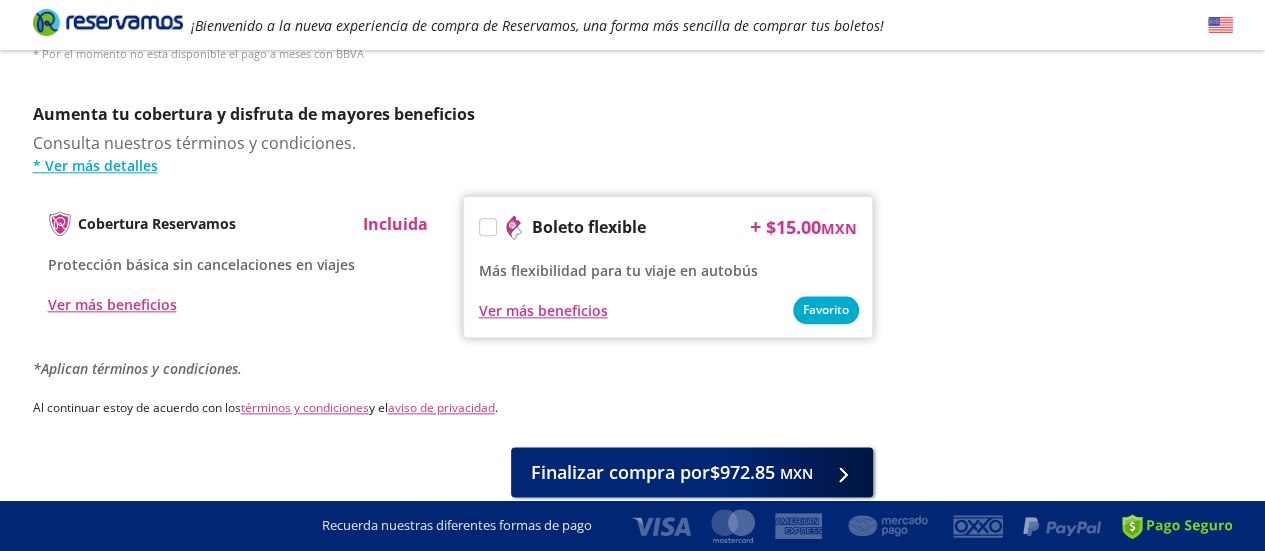 scroll, scrollTop: 948, scrollLeft: 0, axis: vertical 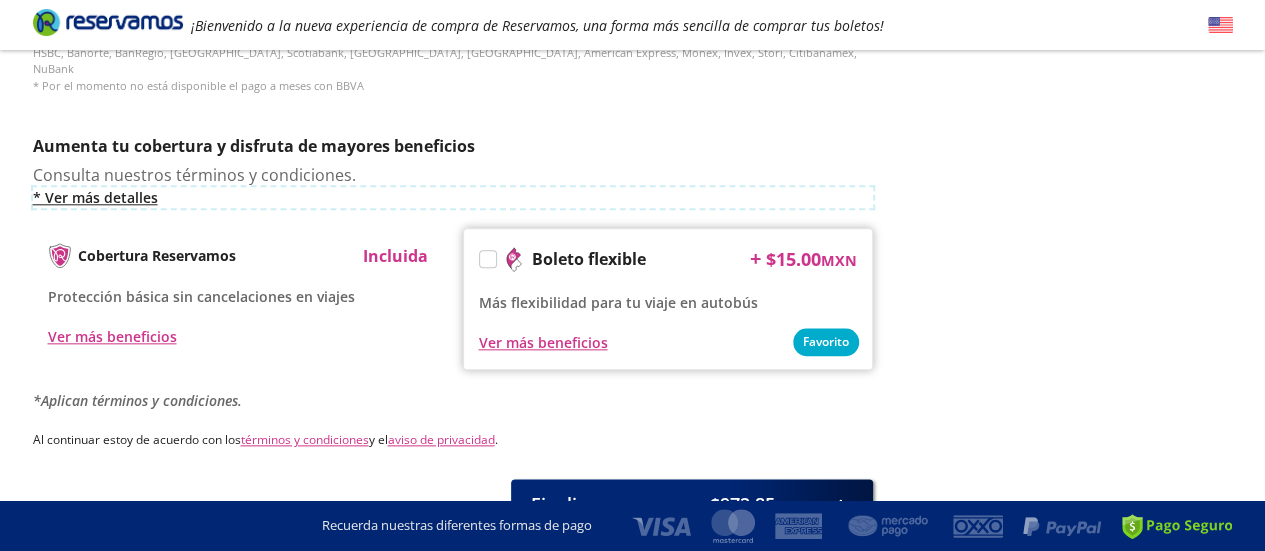 click on "* Ver más detalles" at bounding box center [453, 197] 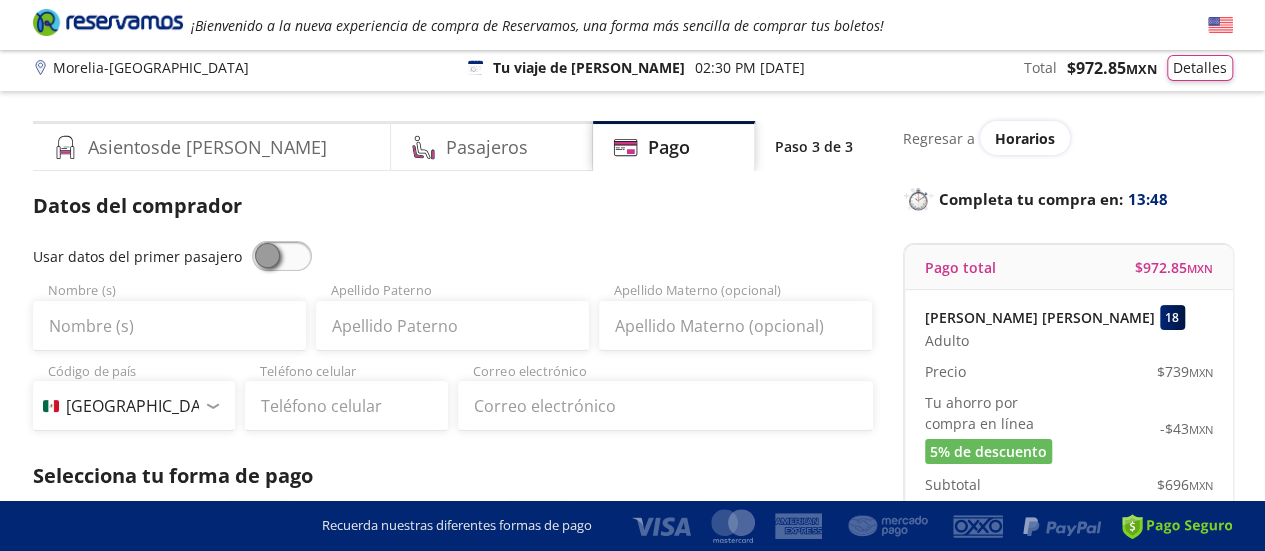scroll, scrollTop: 0, scrollLeft: 0, axis: both 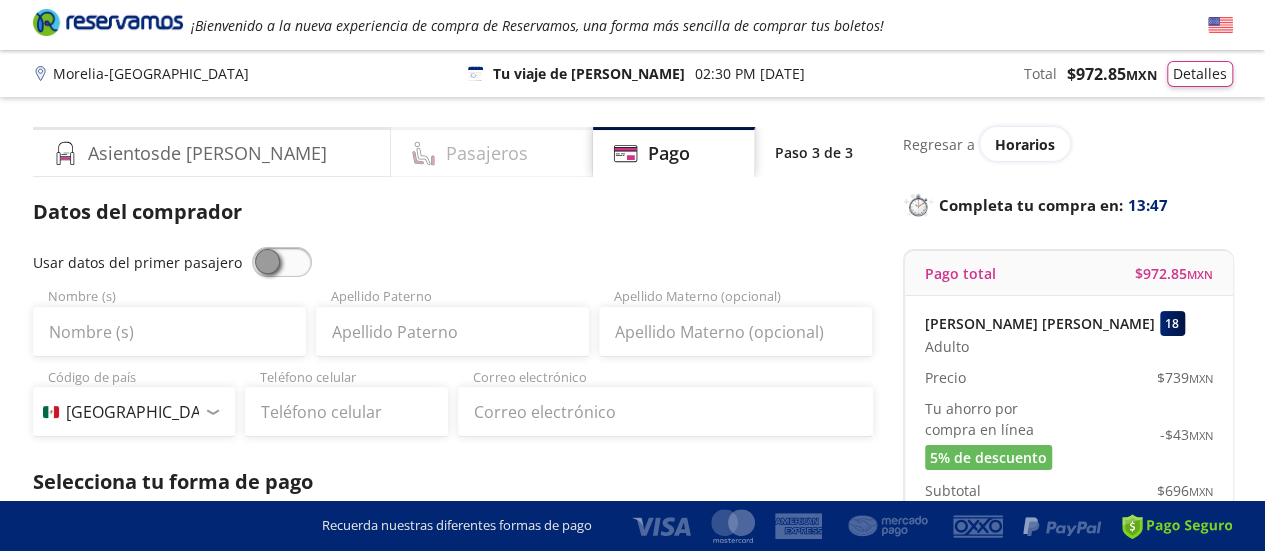 click on "Pasajeros" at bounding box center (487, 153) 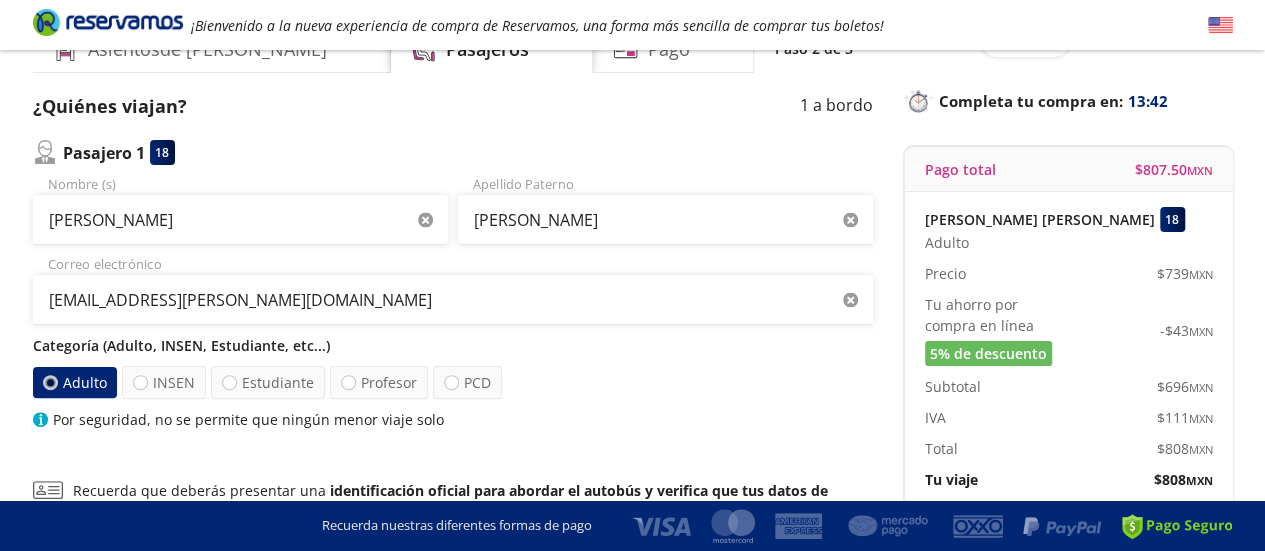scroll, scrollTop: 0, scrollLeft: 0, axis: both 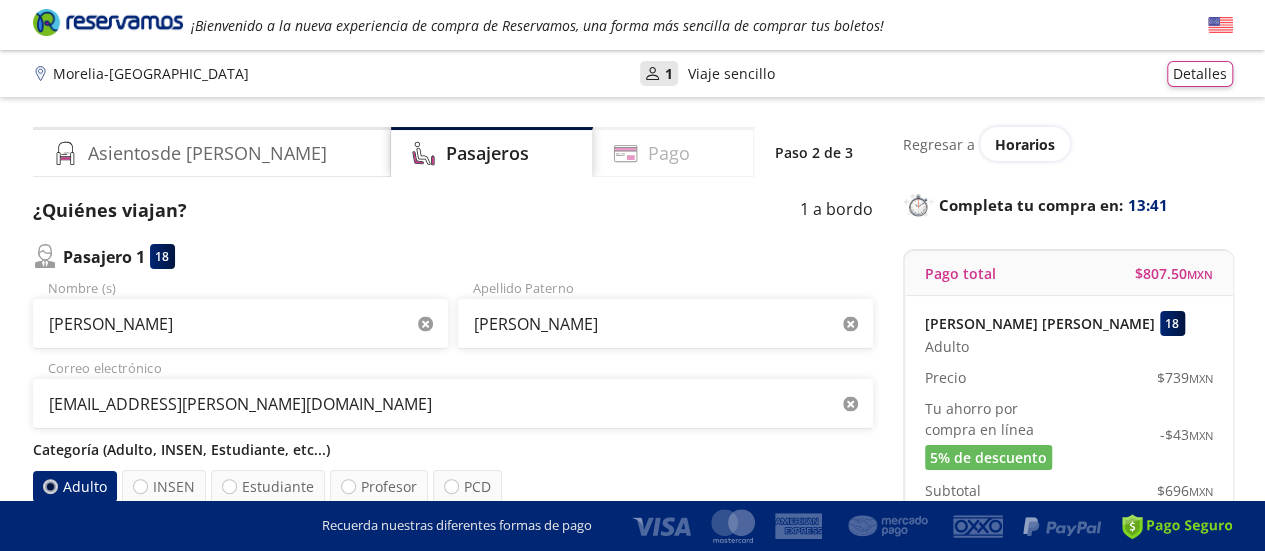 click on "Pago" at bounding box center (669, 153) 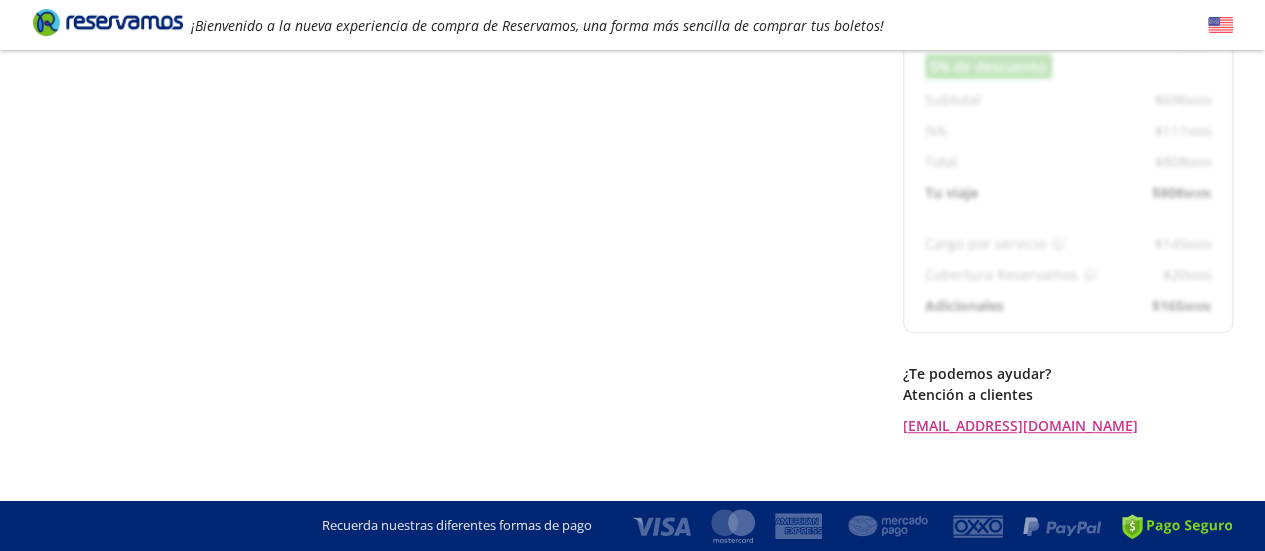 scroll, scrollTop: 400, scrollLeft: 0, axis: vertical 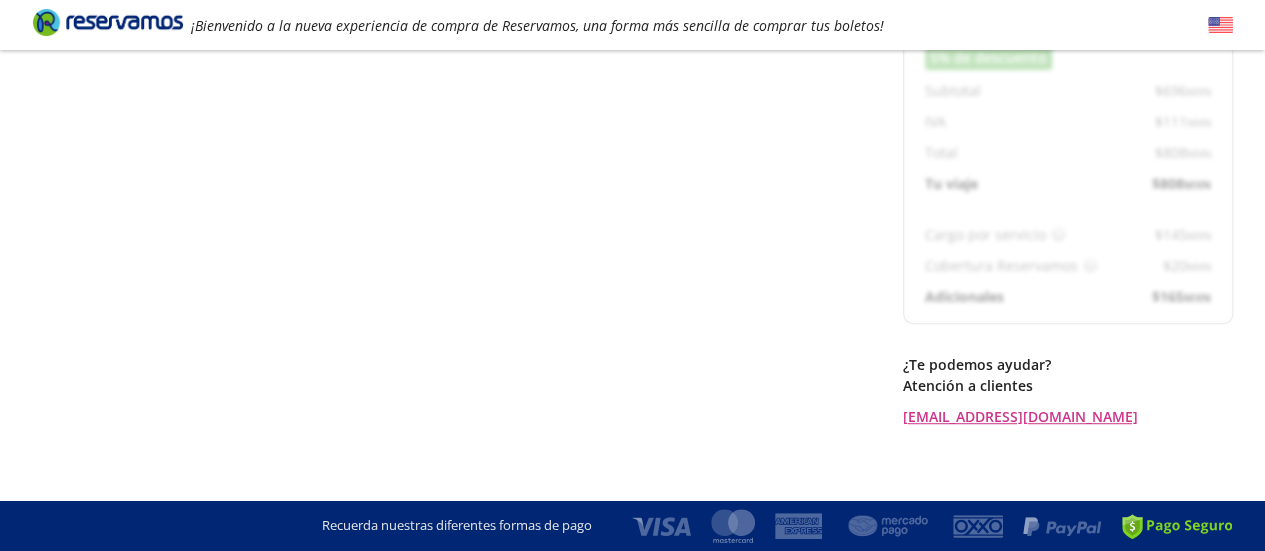select on "MX" 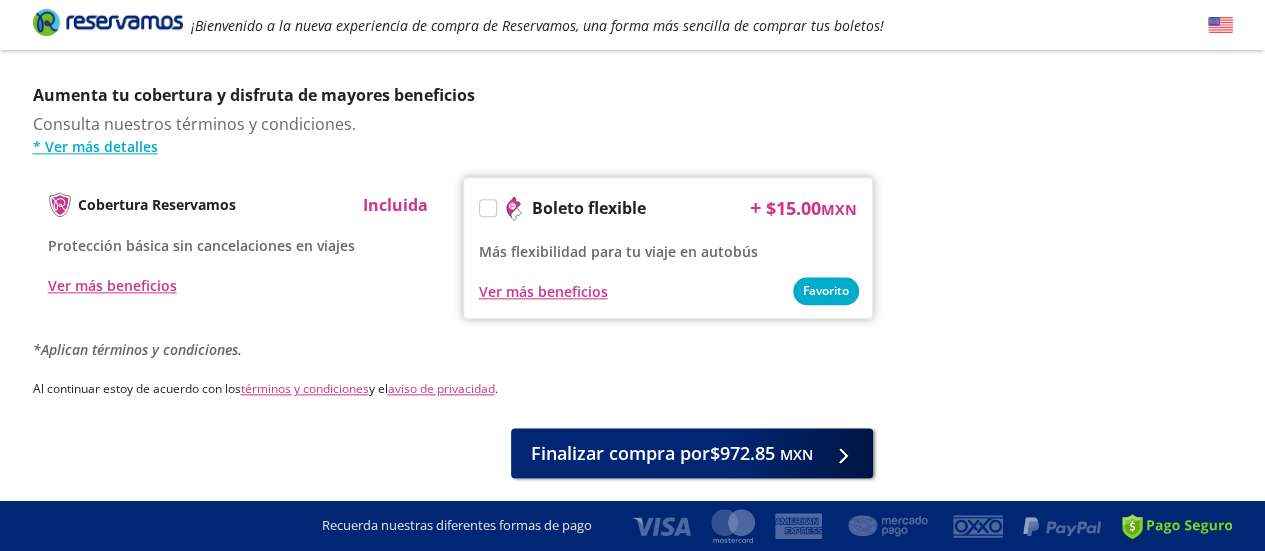 scroll, scrollTop: 1000, scrollLeft: 0, axis: vertical 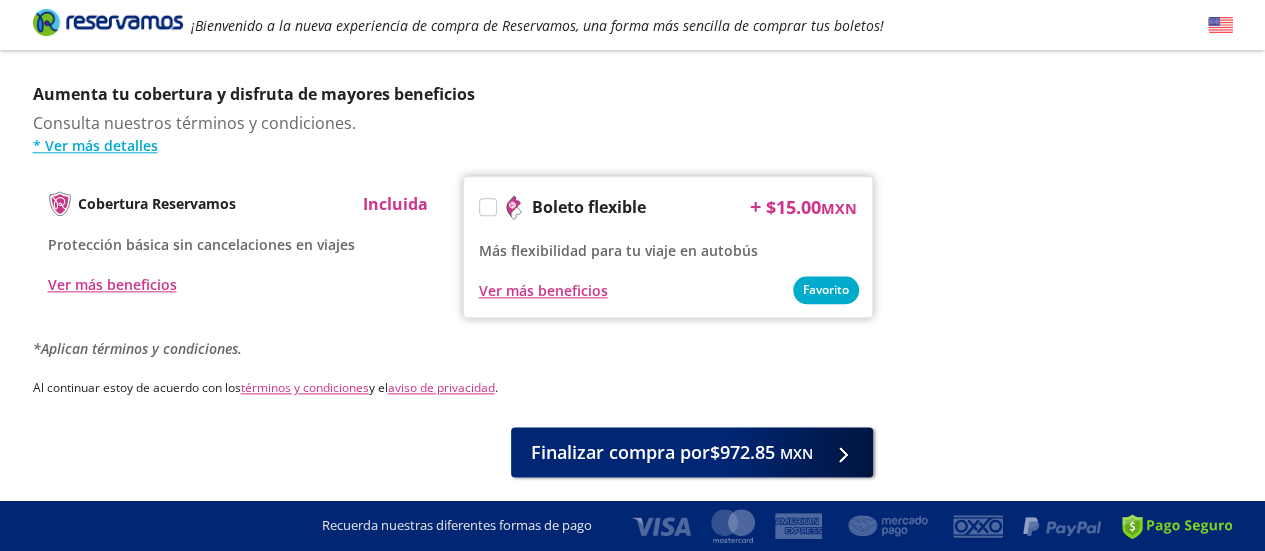 click on "Incluida" at bounding box center [395, 204] 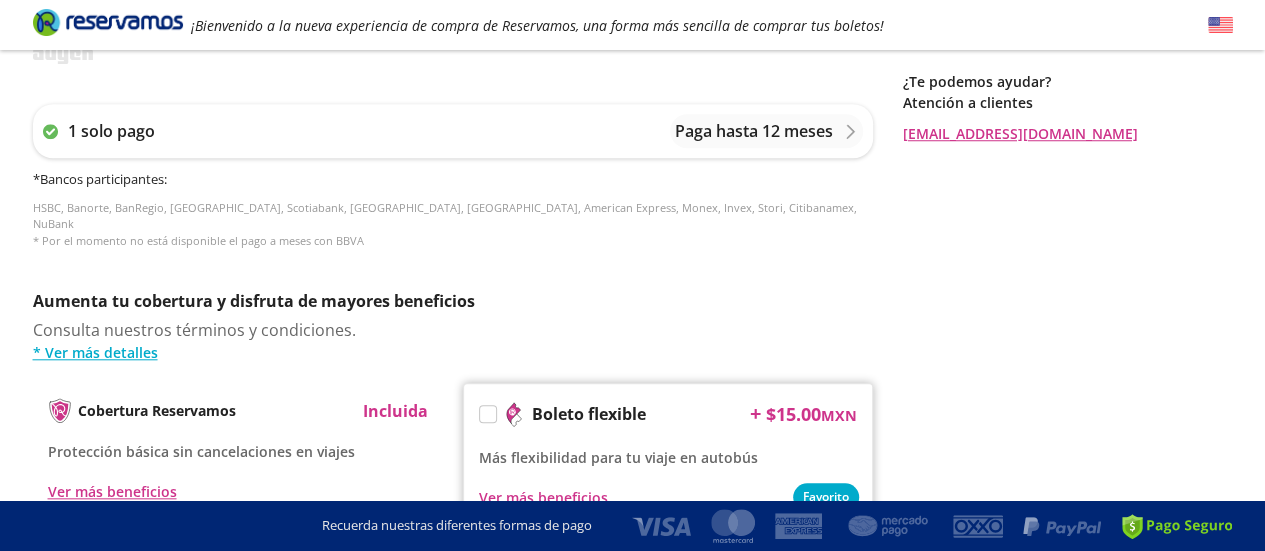 scroll, scrollTop: 300, scrollLeft: 0, axis: vertical 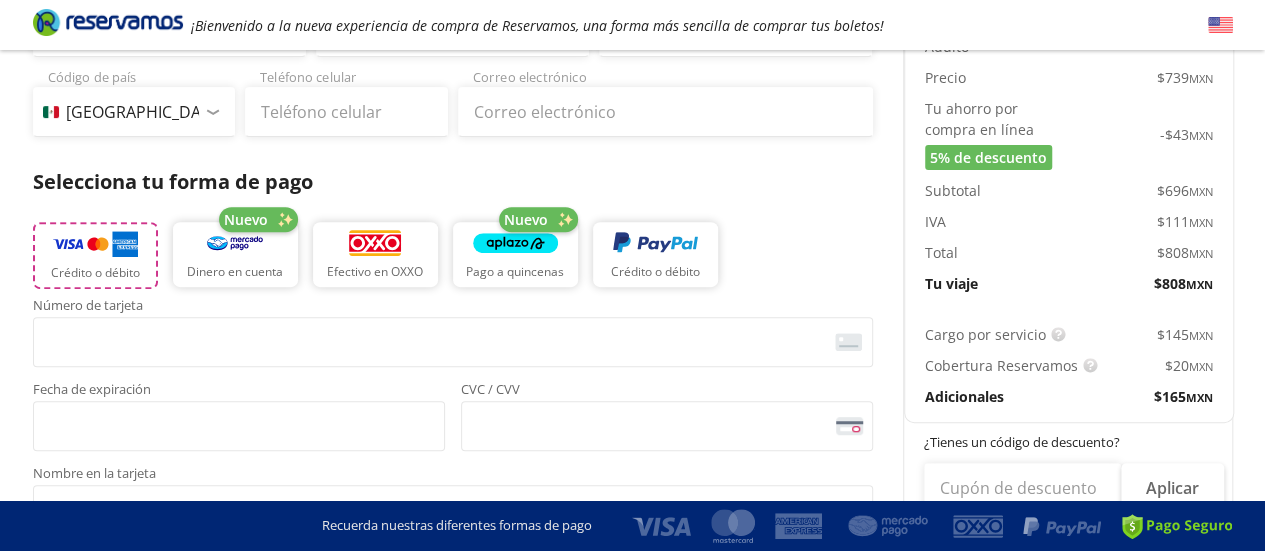 click at bounding box center [95, 244] 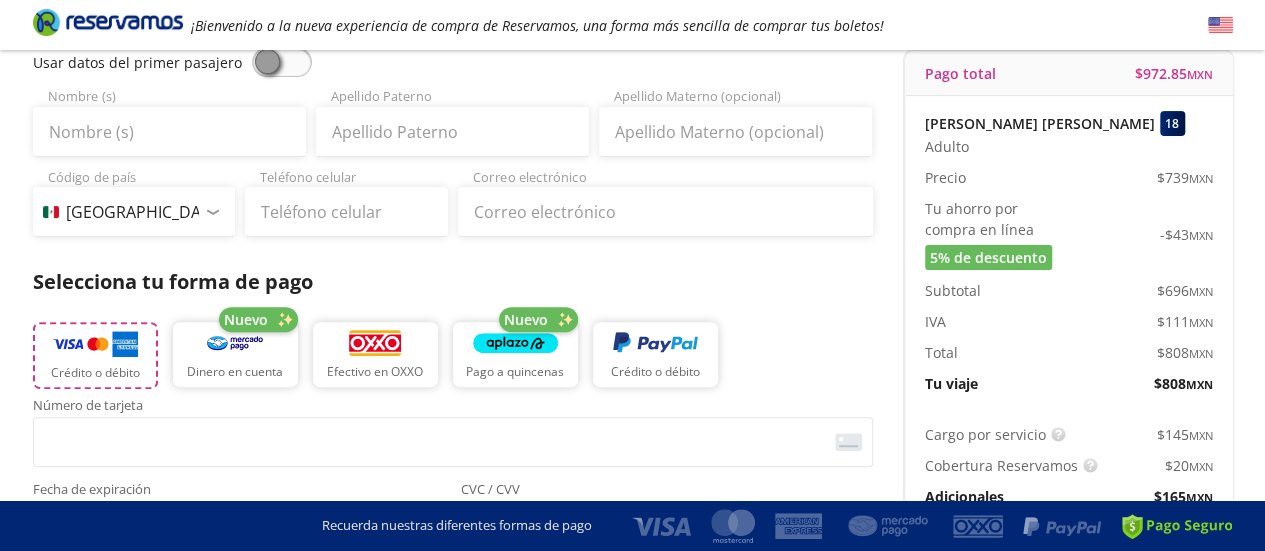 scroll, scrollTop: 0, scrollLeft: 0, axis: both 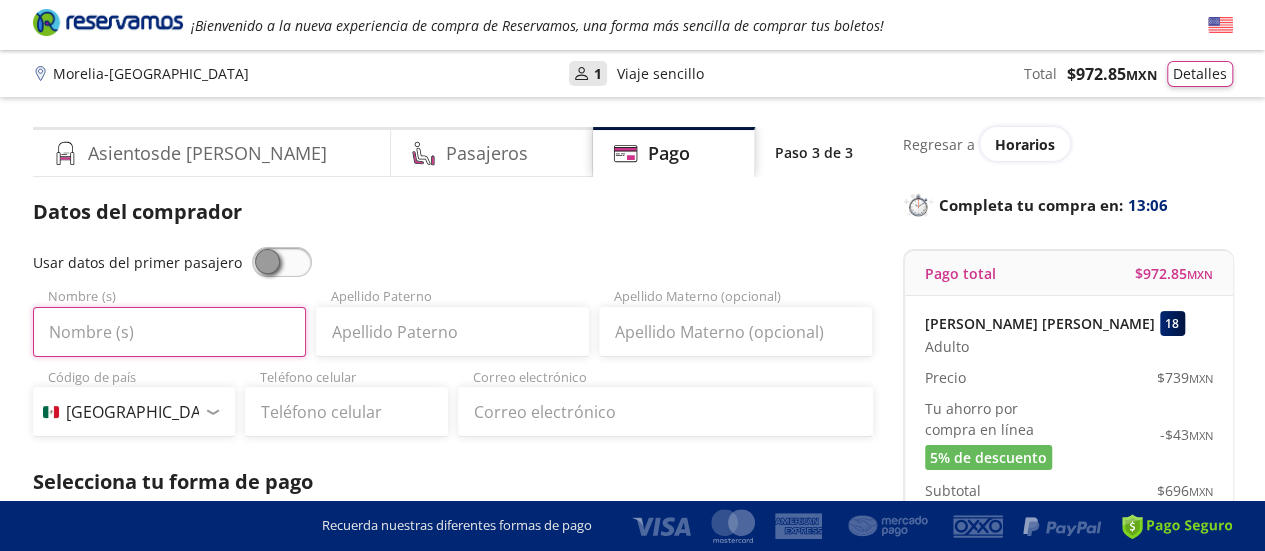 click on "Nombre (s)" at bounding box center [169, 332] 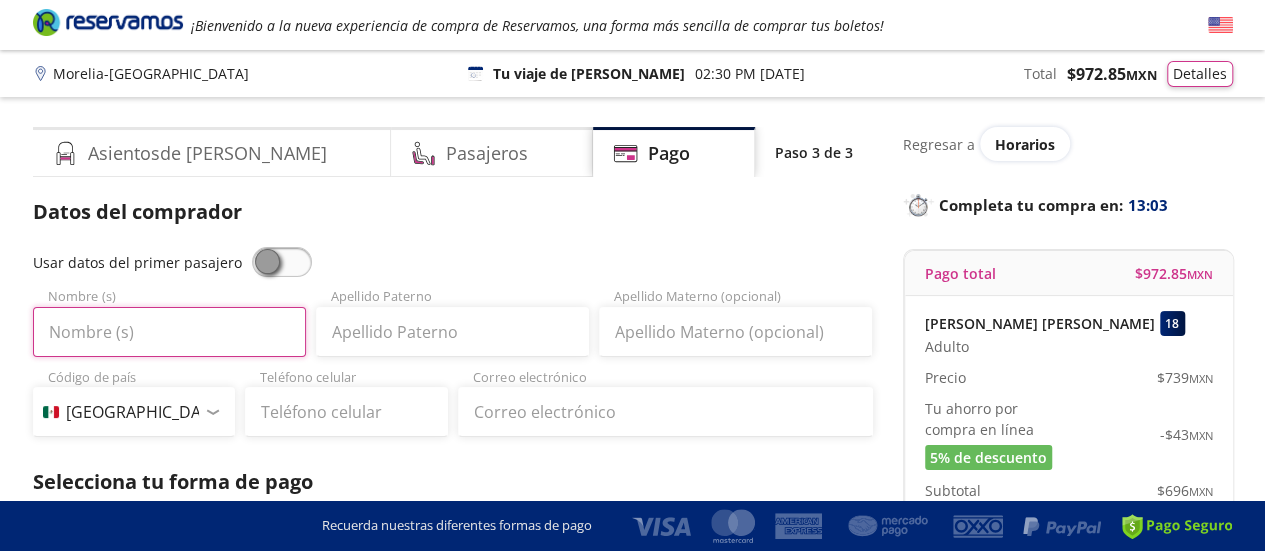 type on "Alexa Ivanna" 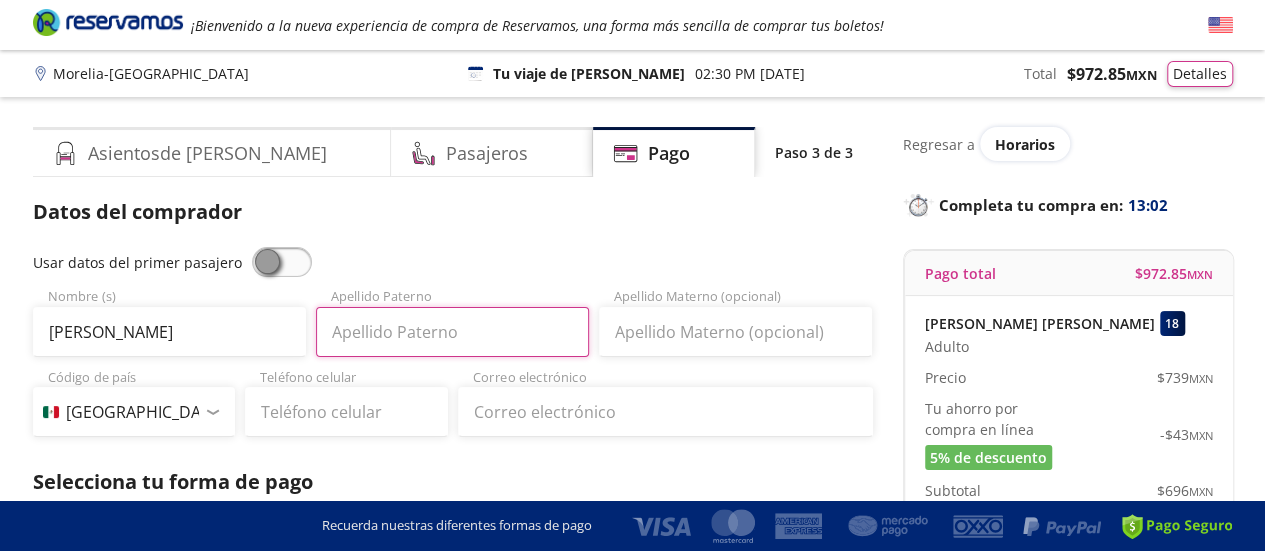 click on "Apellido Paterno" at bounding box center [452, 332] 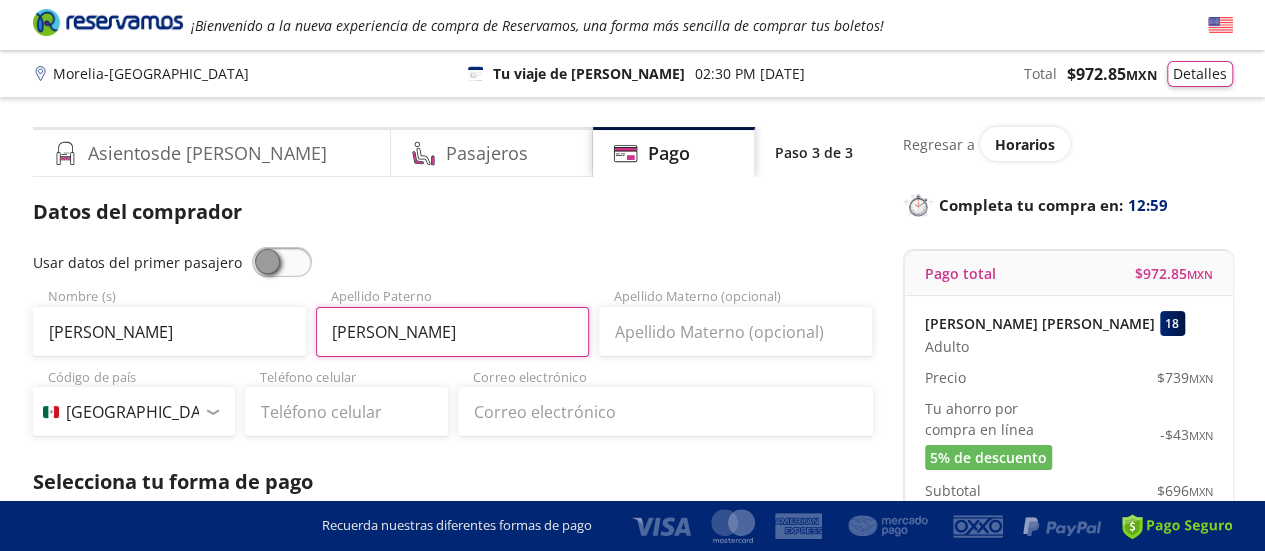 type on "González" 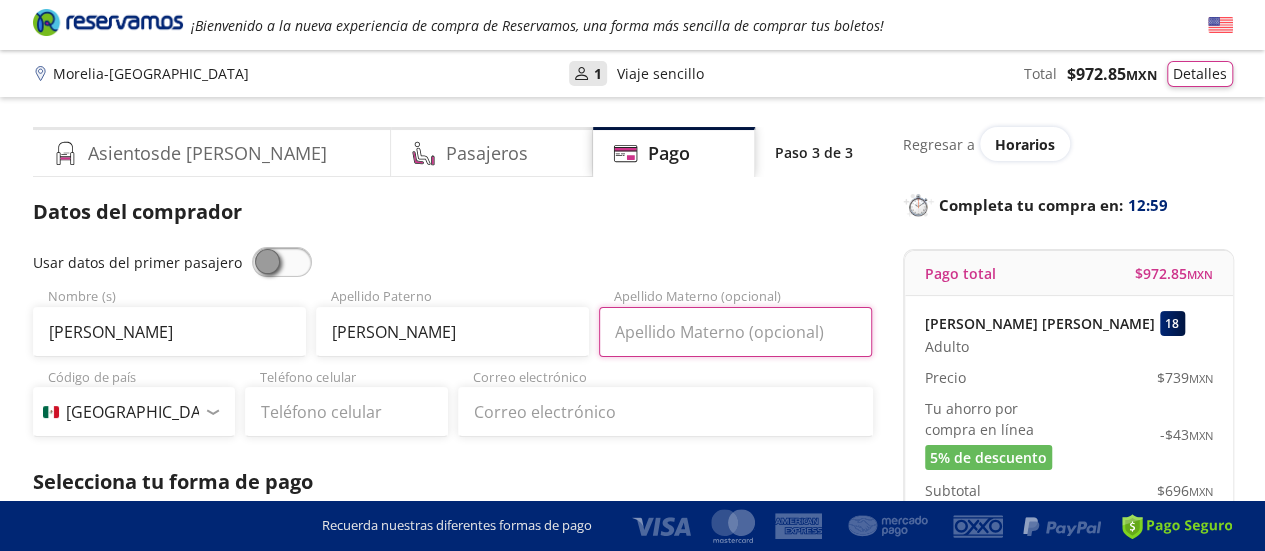 click on "Apellido Materno (opcional)" at bounding box center [735, 332] 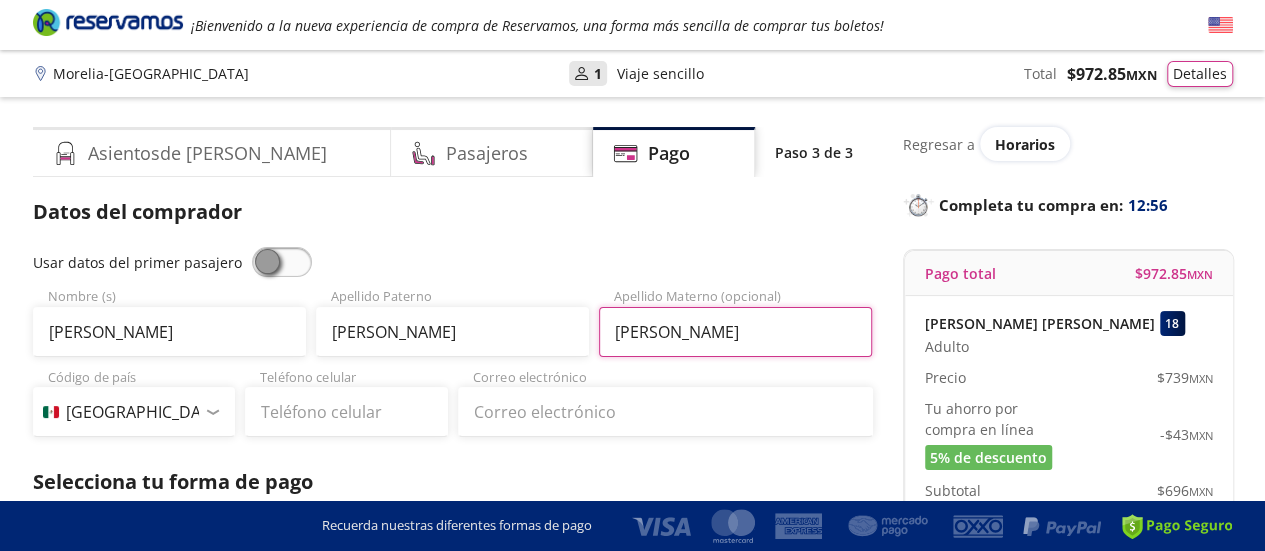 type on "Orozco" 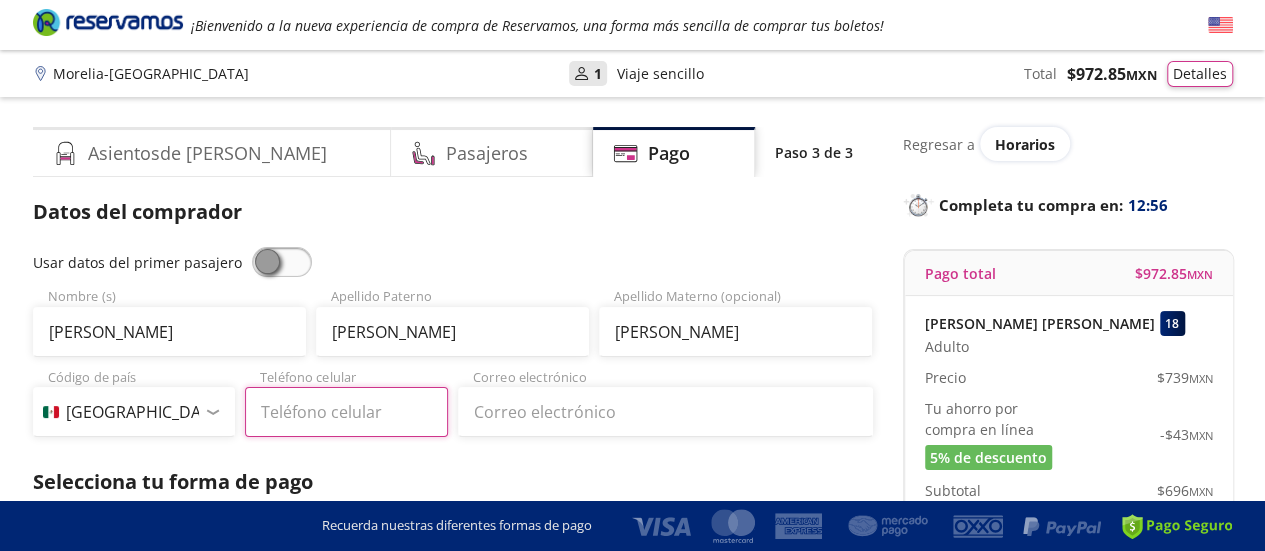 click on "Teléfono celular" at bounding box center [346, 412] 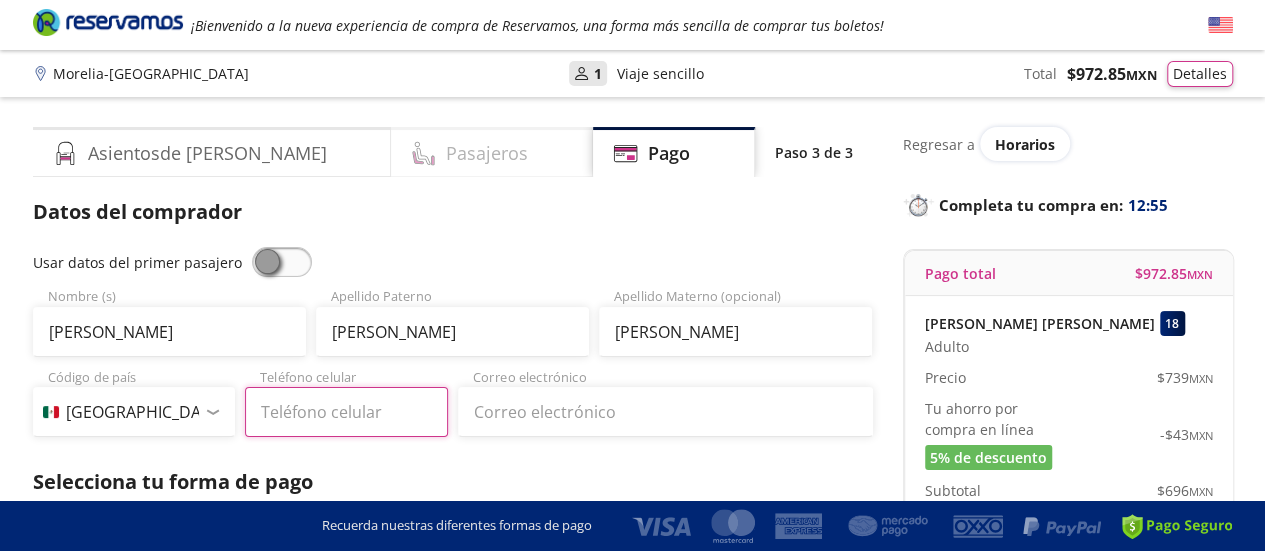 type on "442 104 3879" 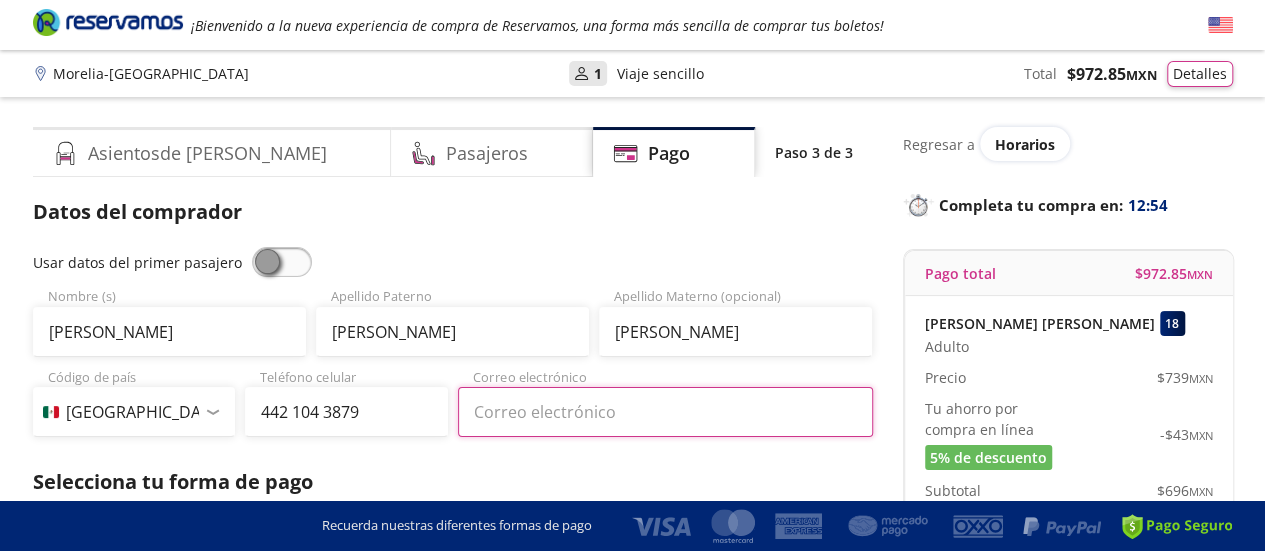 click on "Correo electrónico" at bounding box center [665, 412] 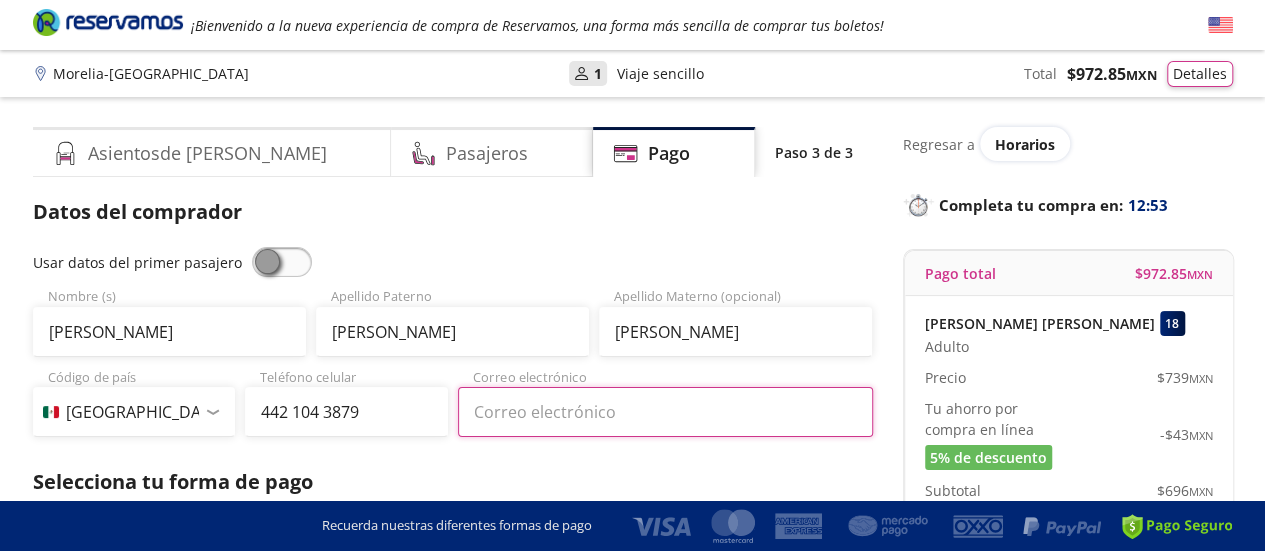 type on "Alexa.I.Gonzalez@tec.mx" 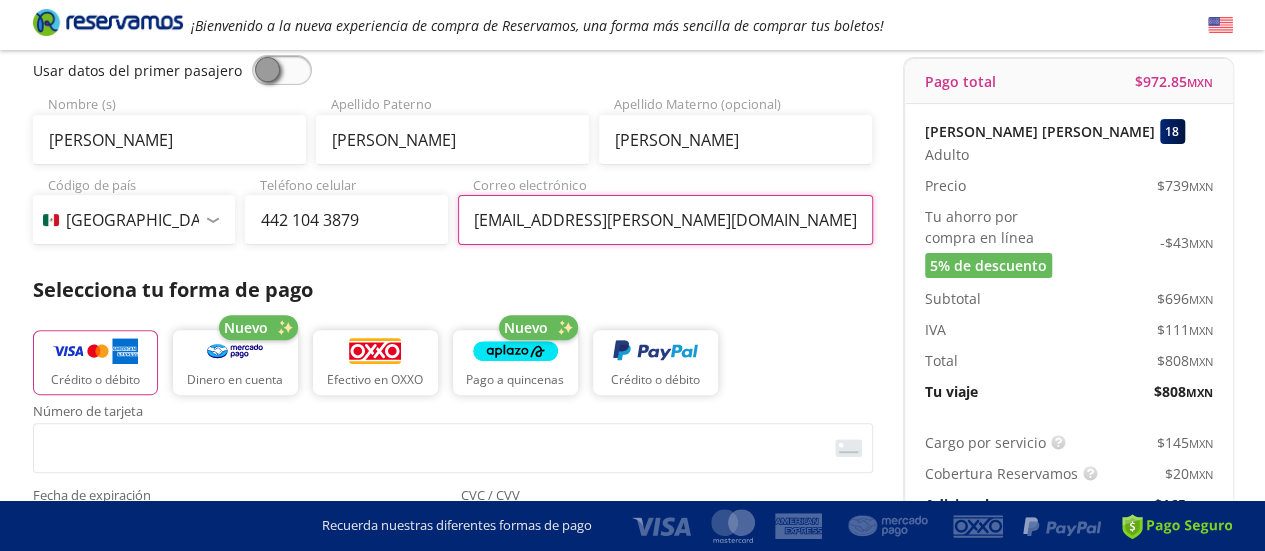 scroll, scrollTop: 300, scrollLeft: 0, axis: vertical 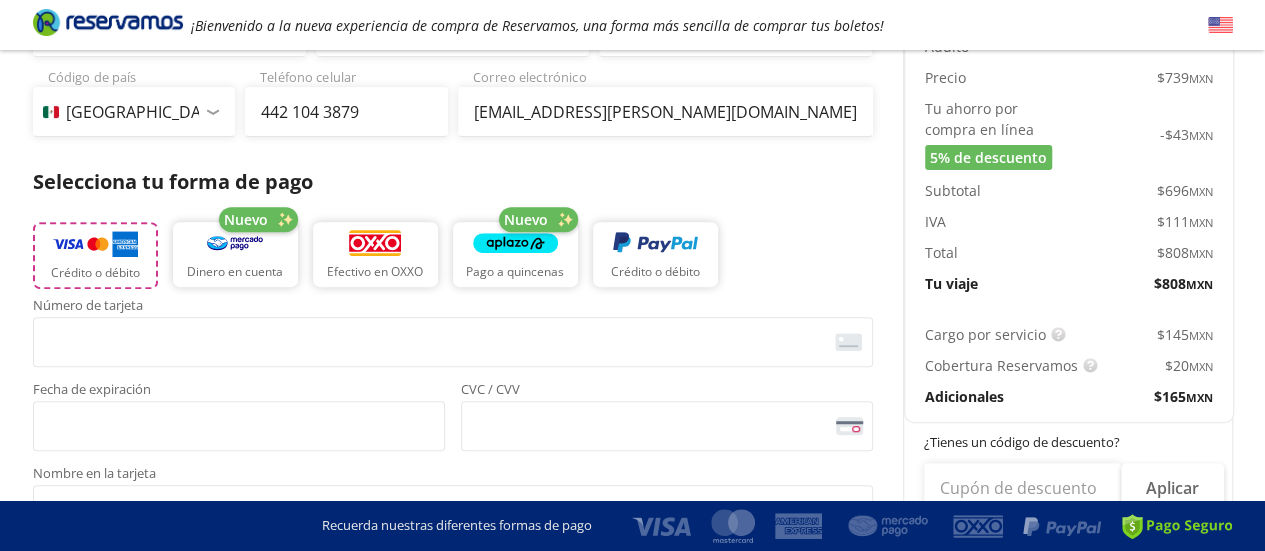 click at bounding box center [95, 244] 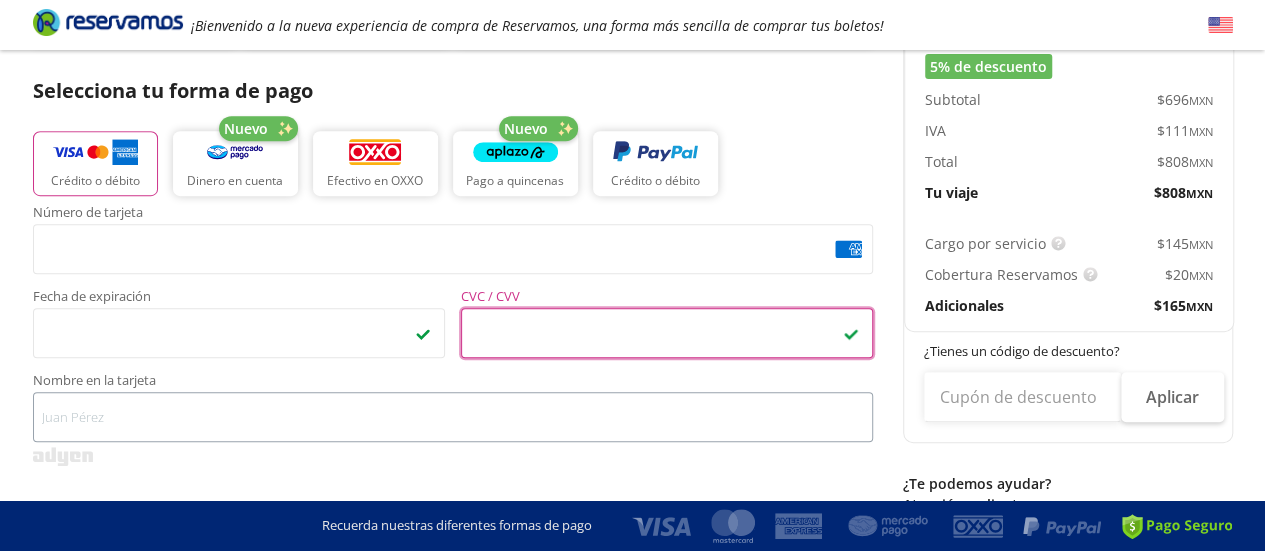 scroll, scrollTop: 500, scrollLeft: 0, axis: vertical 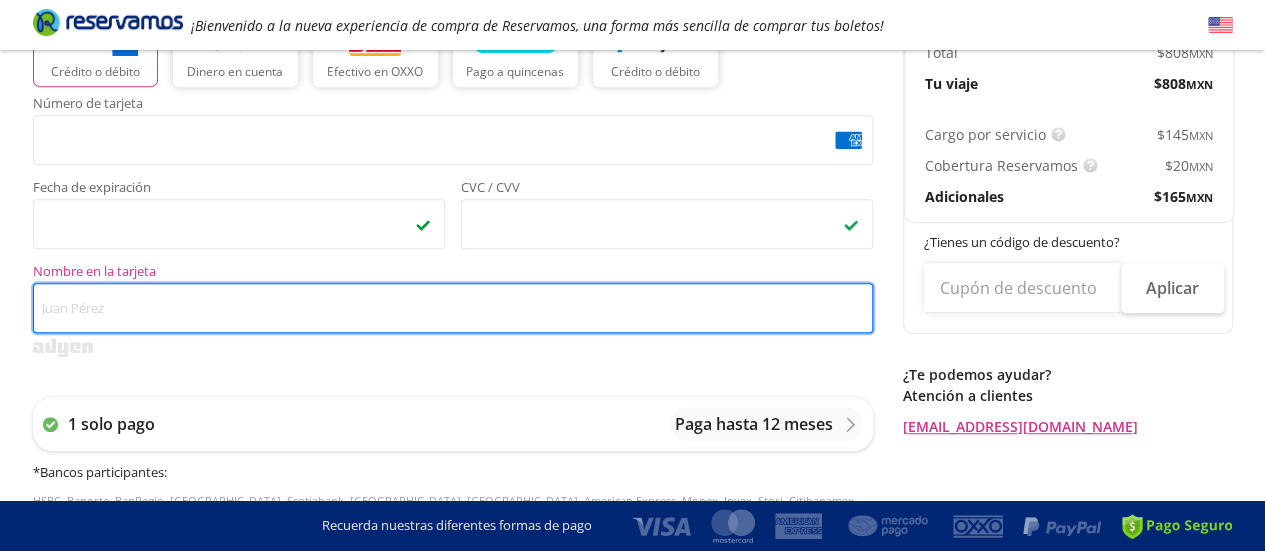 click on "Nombre en la tarjeta" at bounding box center (453, 308) 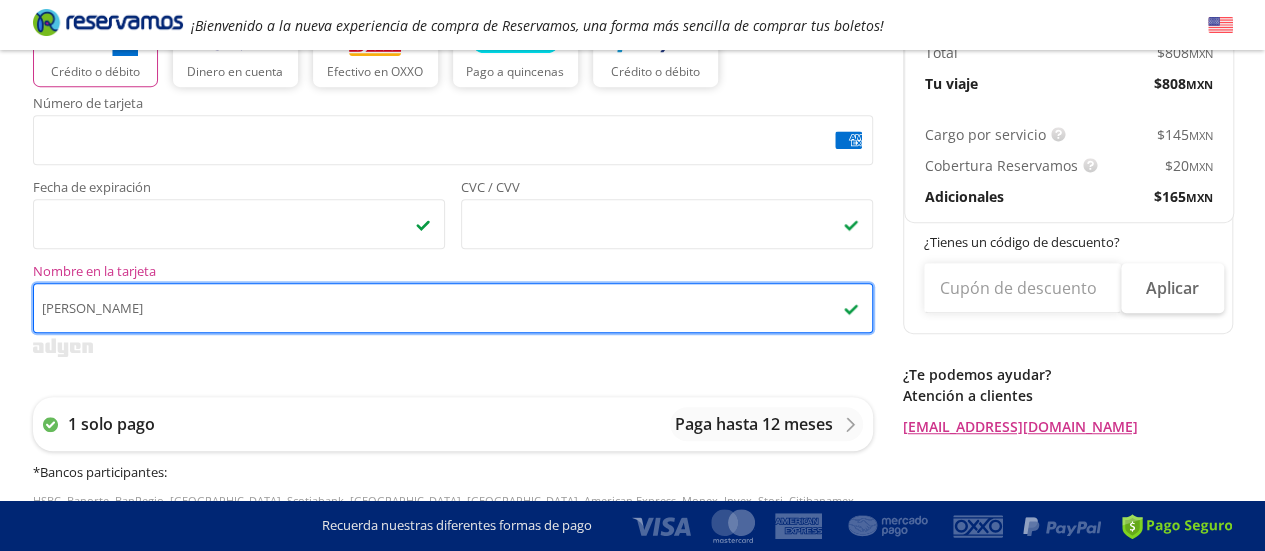 scroll, scrollTop: 0, scrollLeft: 0, axis: both 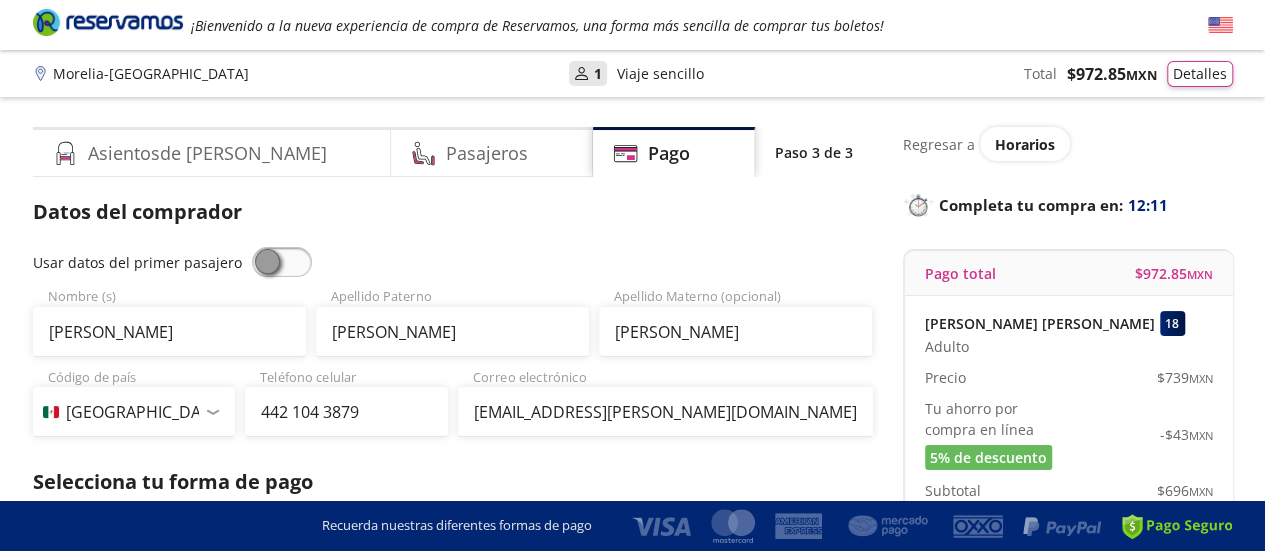 type on "Alexa Ivanna González Orozco" 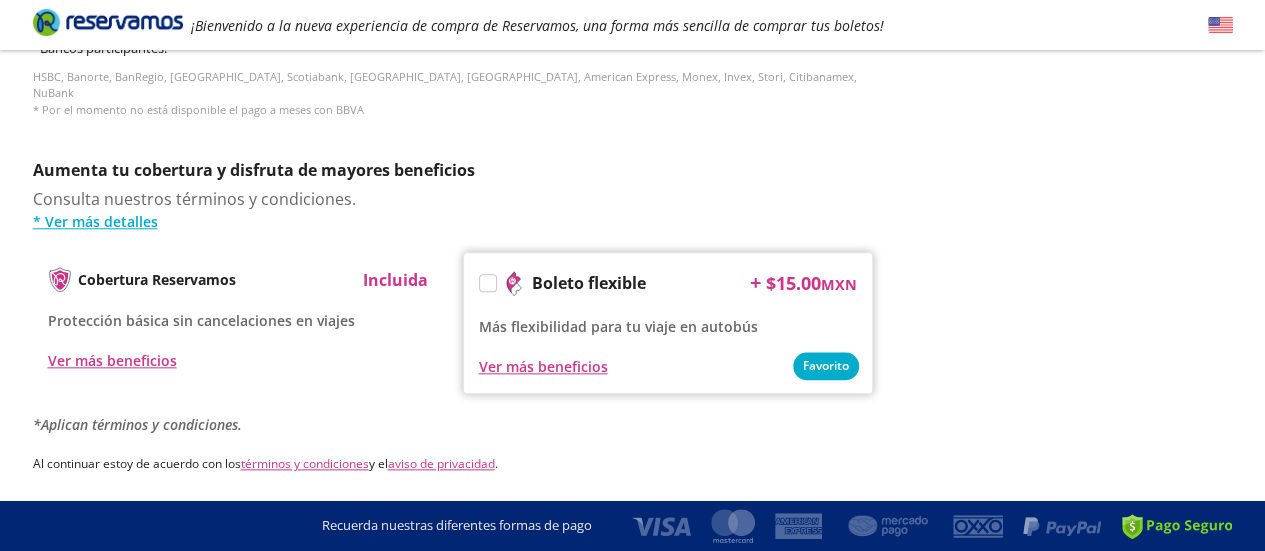 scroll, scrollTop: 1048, scrollLeft: 0, axis: vertical 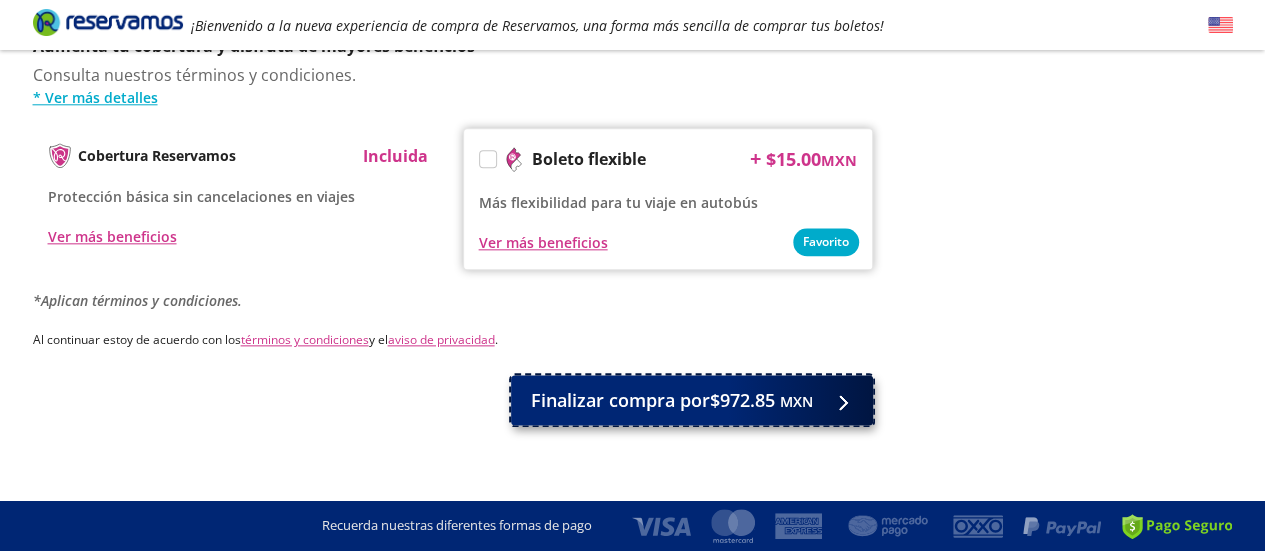 click on "Finalizar compra por  $972.85   MXN" at bounding box center (672, 400) 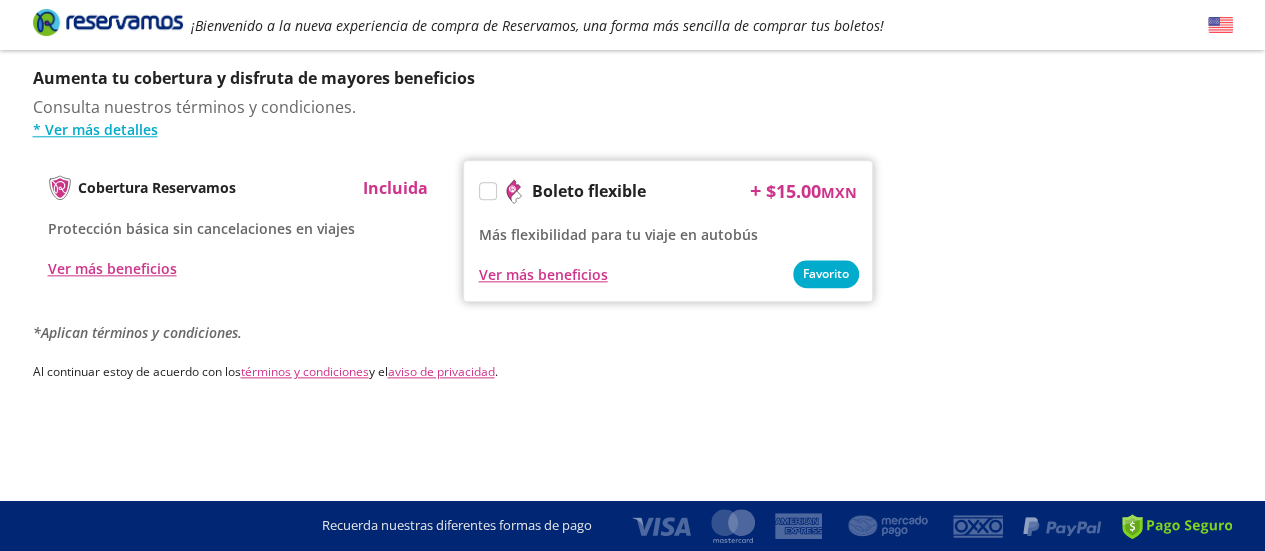 scroll, scrollTop: 0, scrollLeft: 0, axis: both 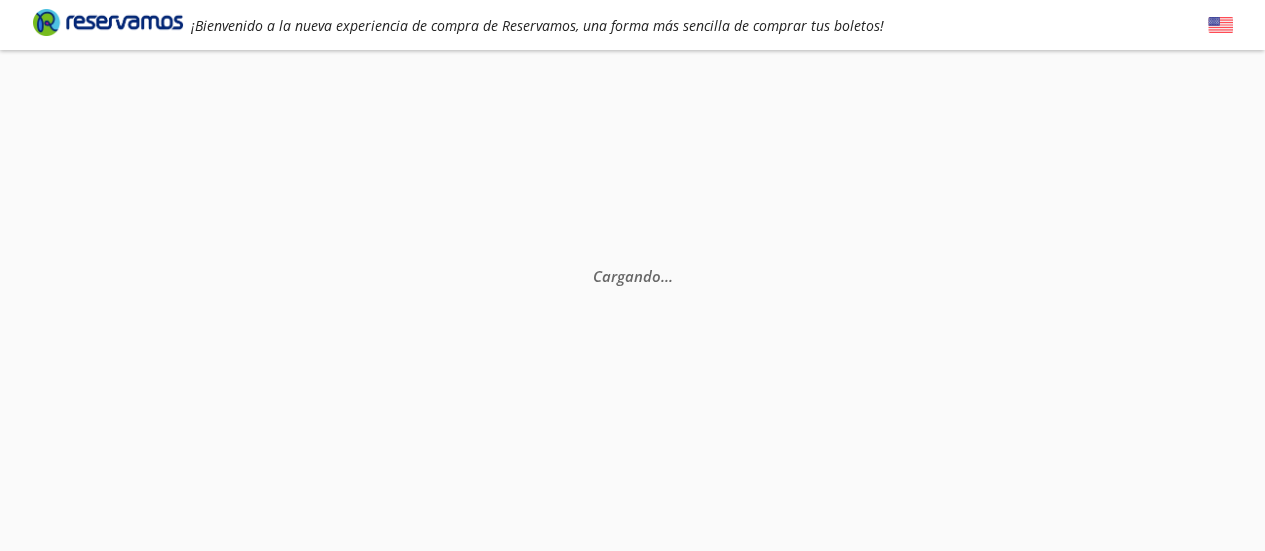select on "MX" 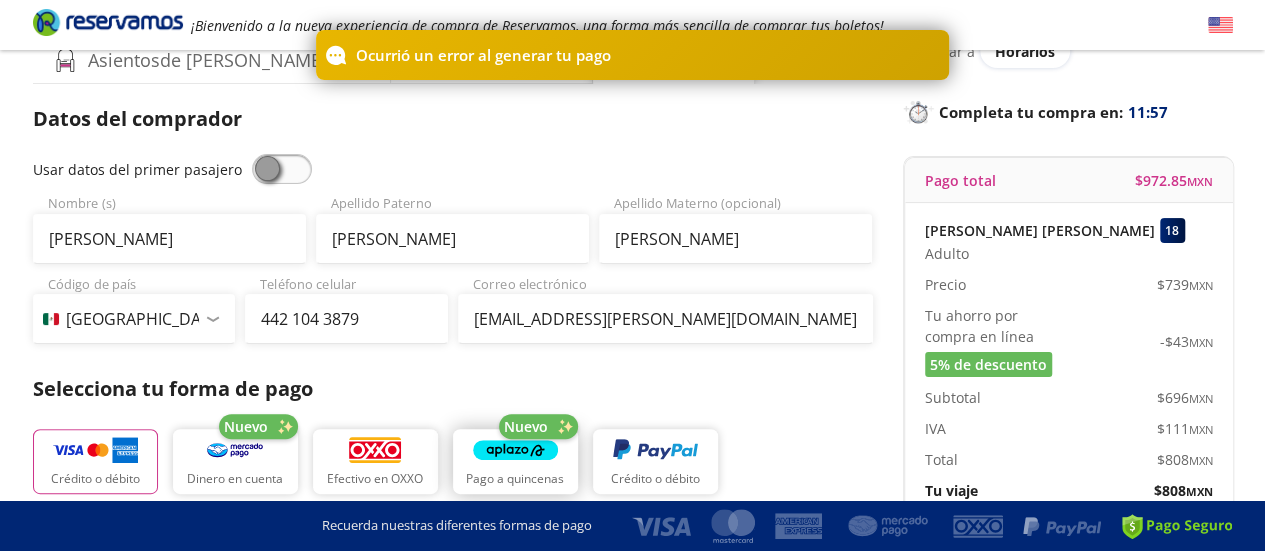 scroll, scrollTop: 300, scrollLeft: 0, axis: vertical 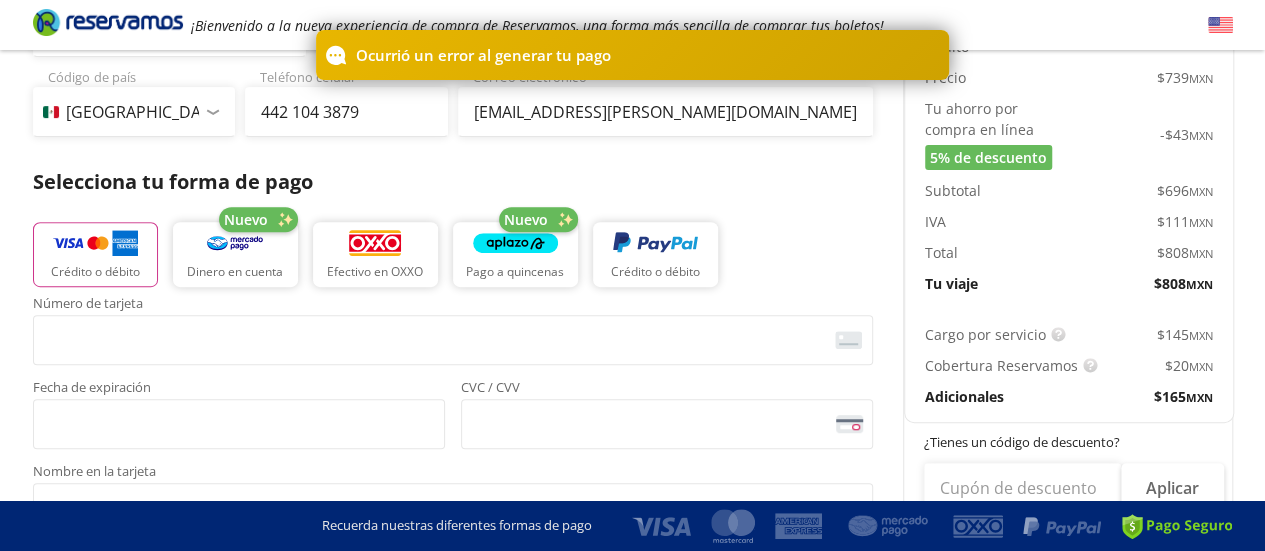 click on "Crédito o débito Nuevo Dinero en cuenta Efectivo en OXXO Nuevo Pago a quincenas Crédito o débito" at bounding box center [453, 252] 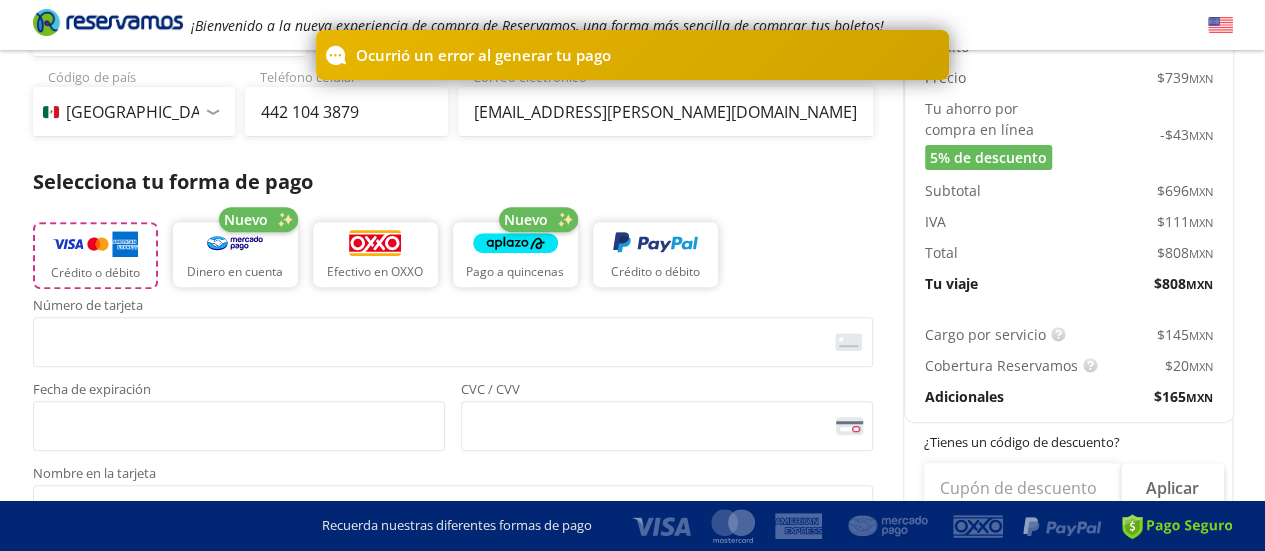 click on "Crédito o débito" at bounding box center [95, 255] 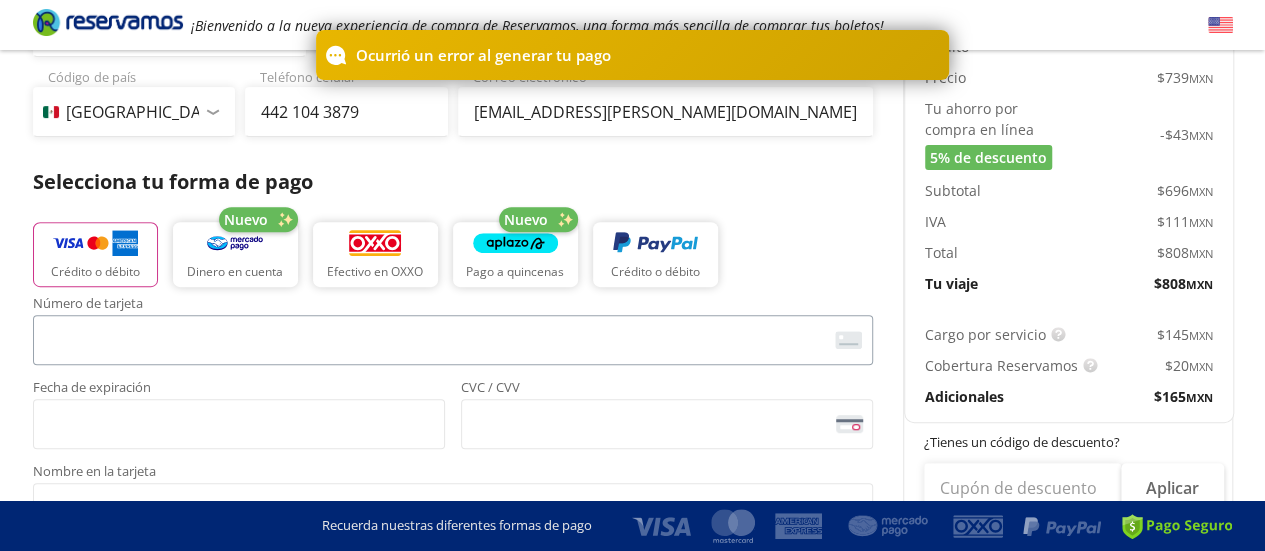 click on "<p>Your browser does not support iframes.</p>" at bounding box center [453, 340] 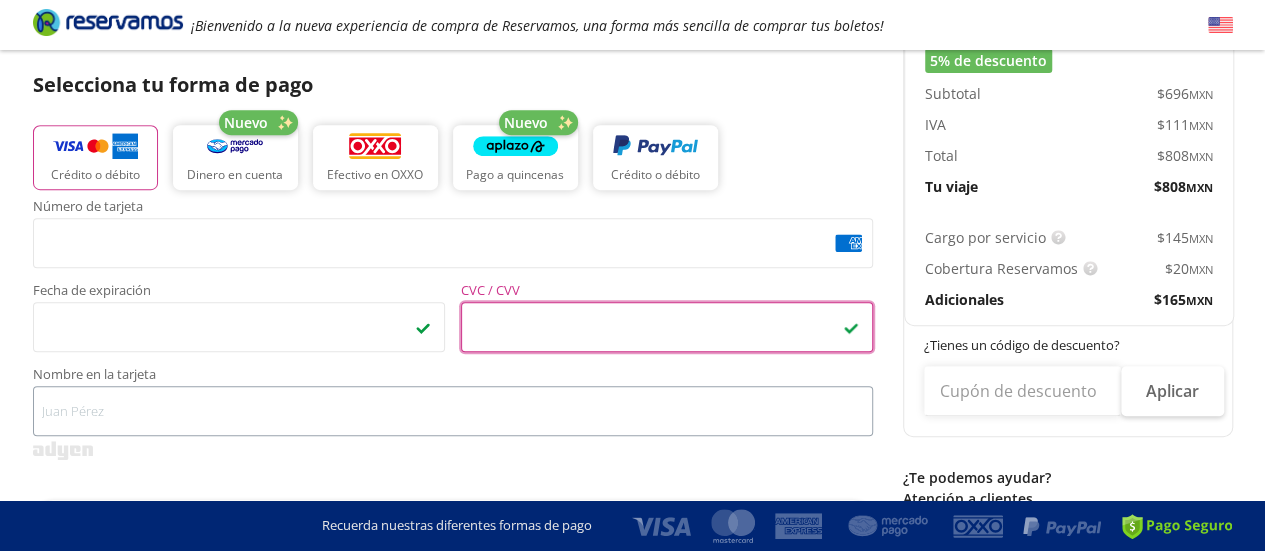 scroll, scrollTop: 400, scrollLeft: 0, axis: vertical 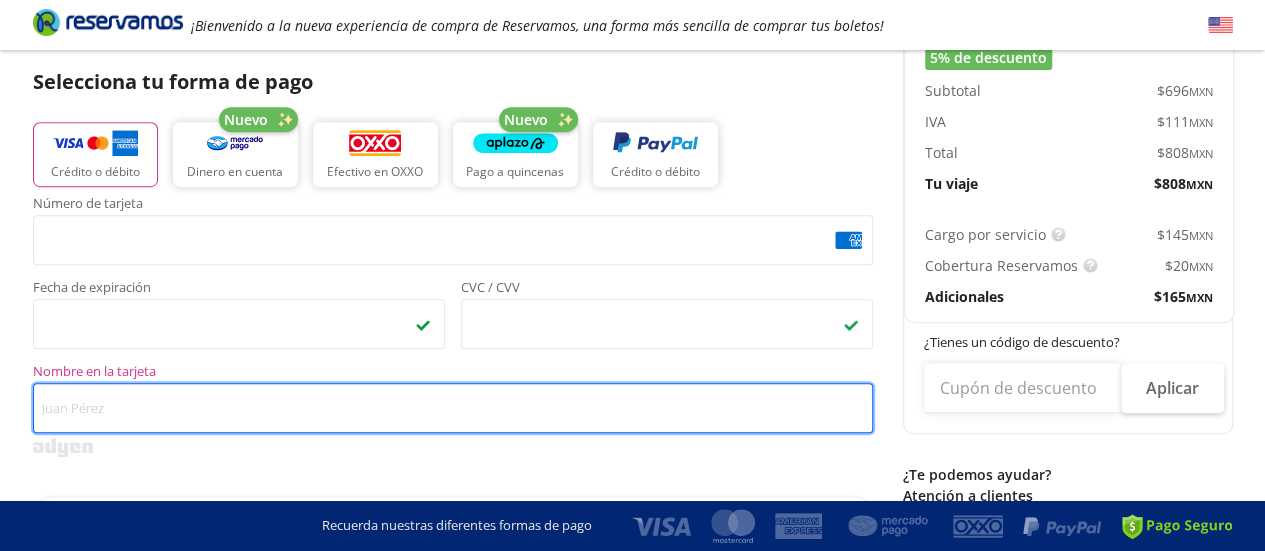 click on "Nombre en la tarjeta" at bounding box center [453, 408] 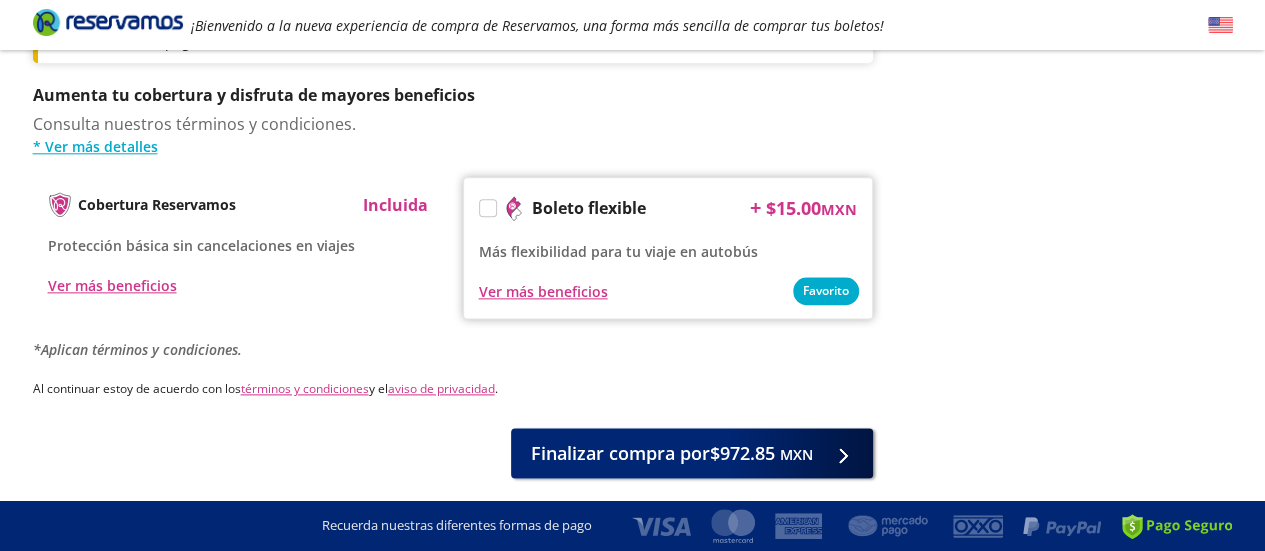 scroll, scrollTop: 1160, scrollLeft: 0, axis: vertical 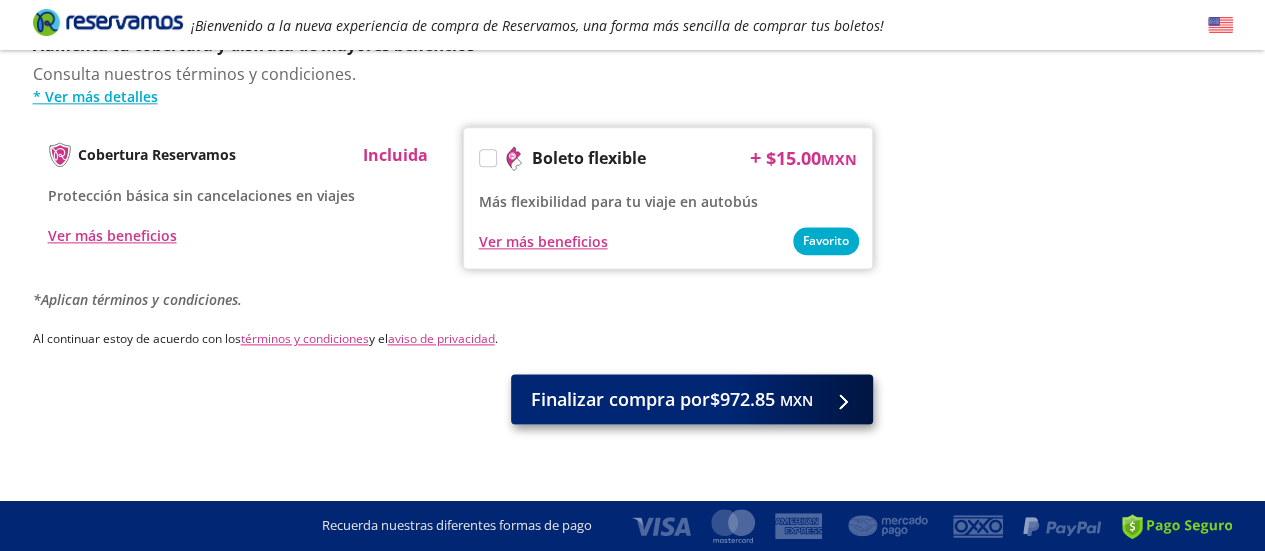 type on "Alexa Ivanna González Orozco" 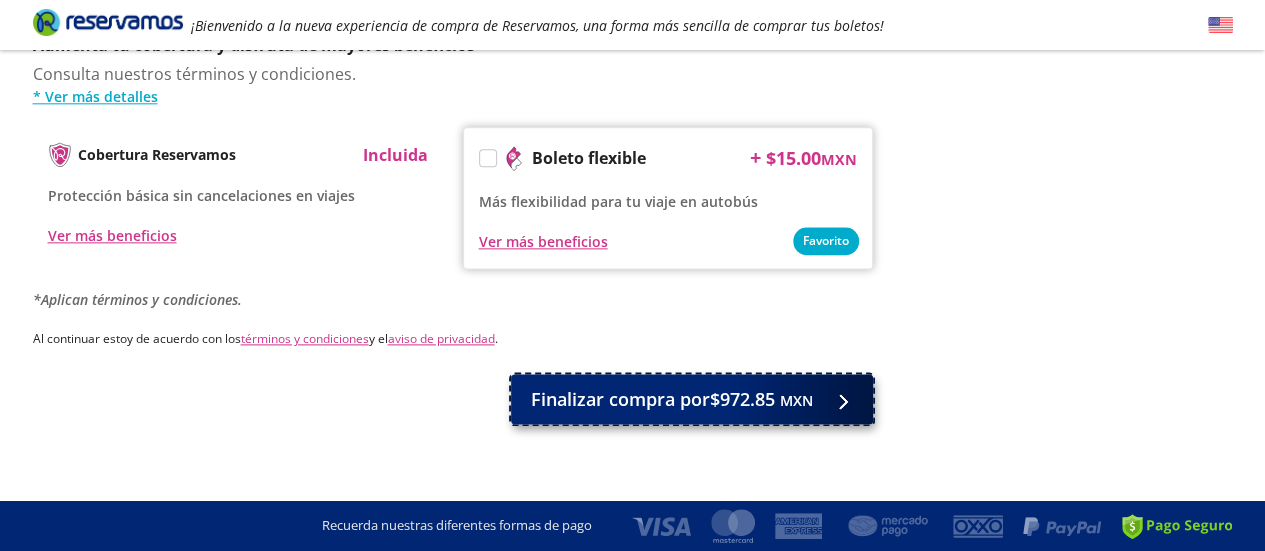 click on "Finalizar compra por  $972.85   MXN" at bounding box center (672, 399) 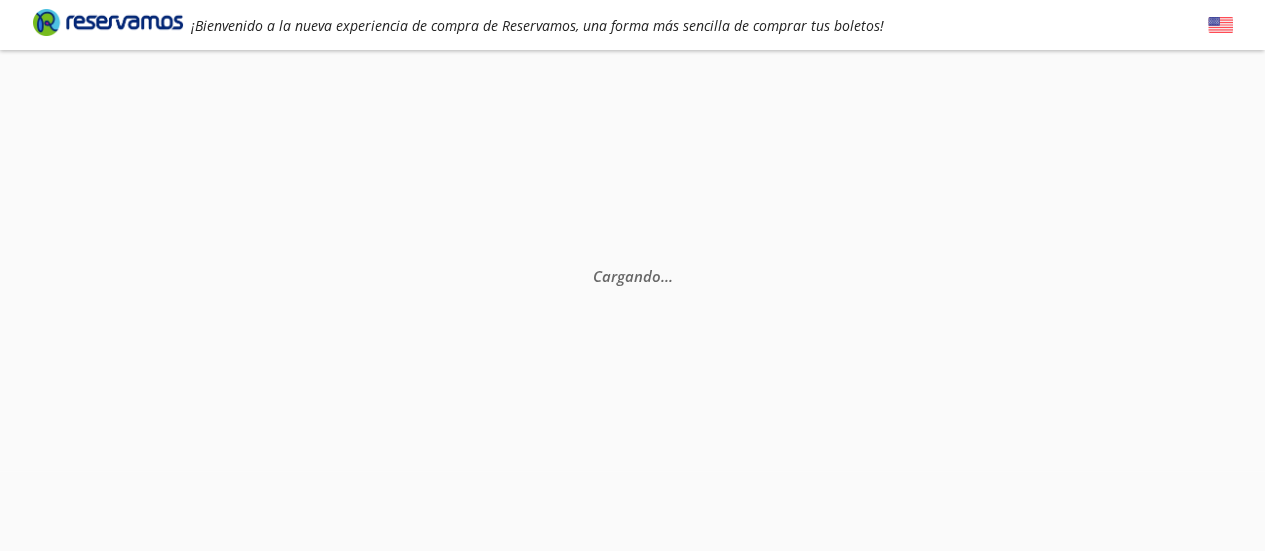 scroll, scrollTop: 0, scrollLeft: 0, axis: both 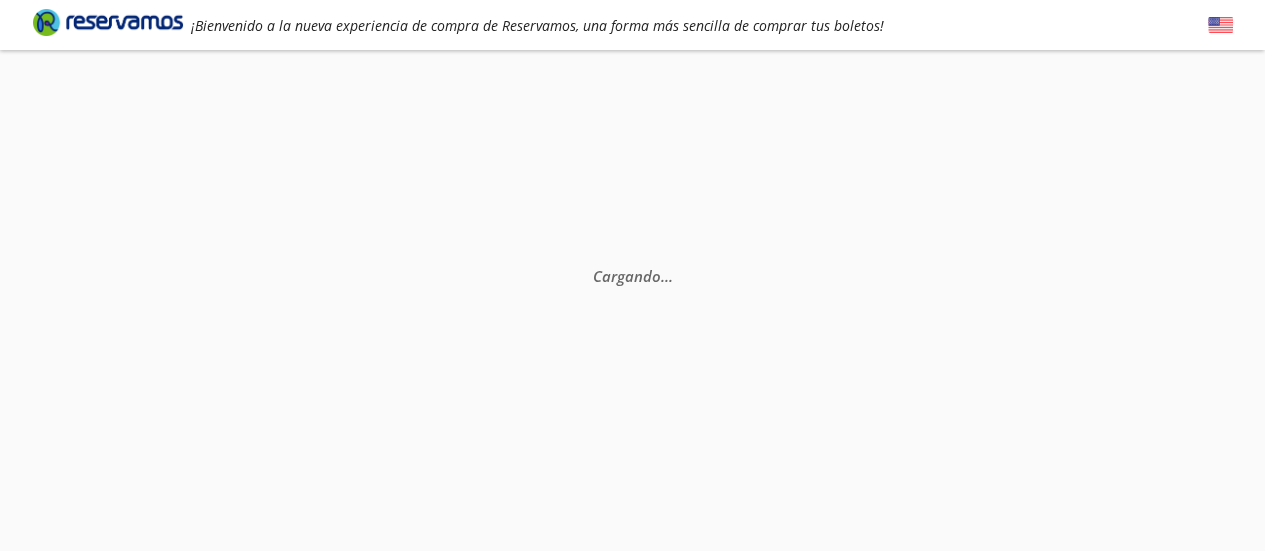 select on "MX" 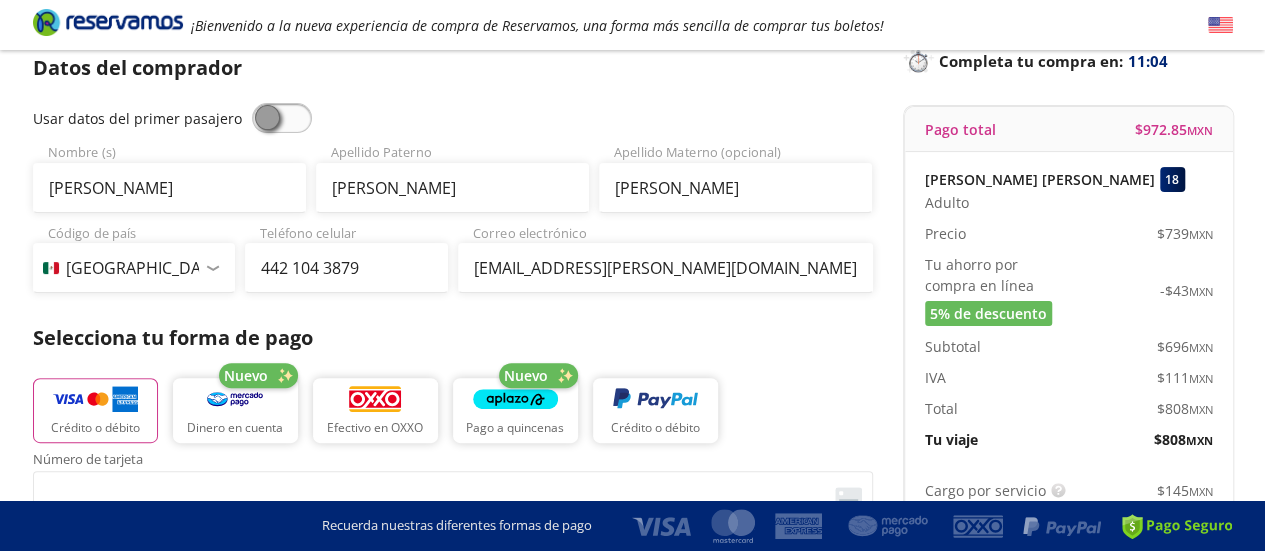 scroll, scrollTop: 100, scrollLeft: 0, axis: vertical 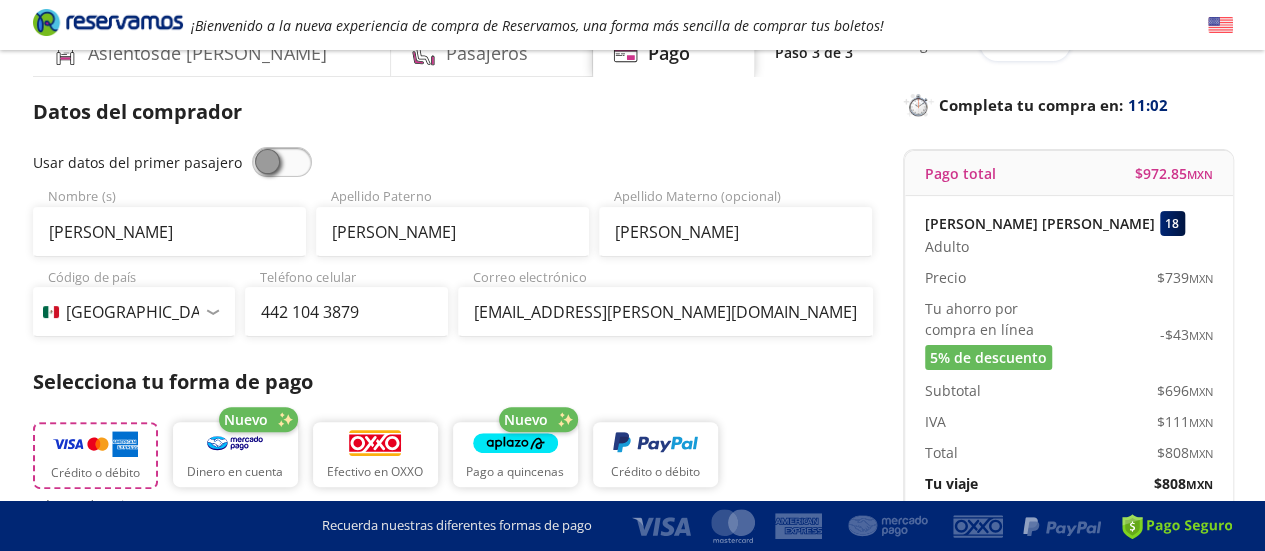 click on "Crédito o débito" at bounding box center (95, 455) 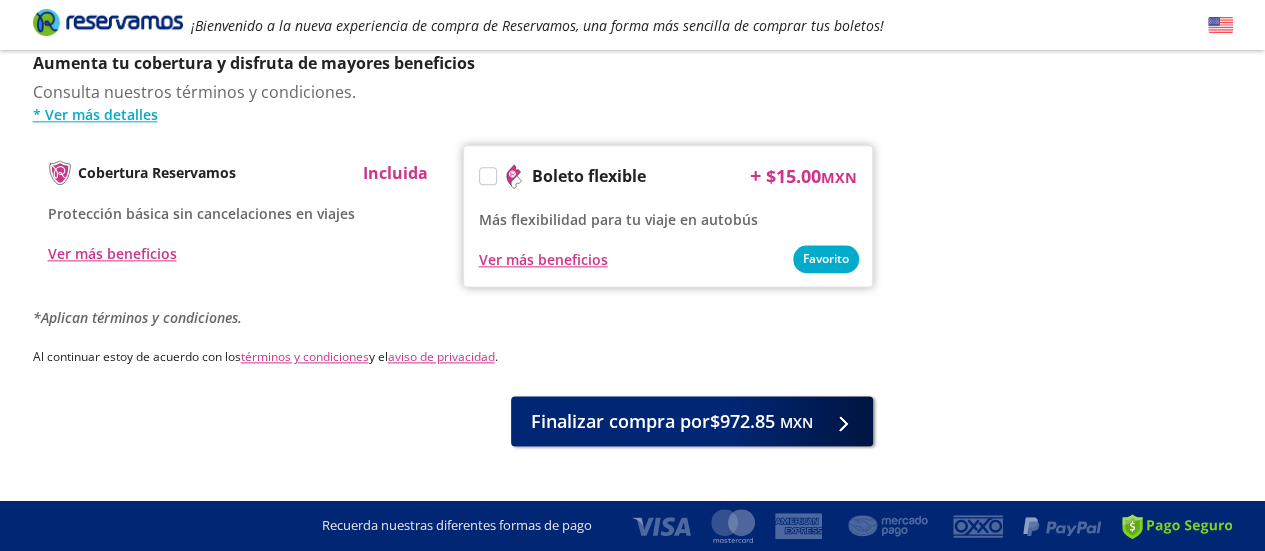 scroll, scrollTop: 1162, scrollLeft: 0, axis: vertical 